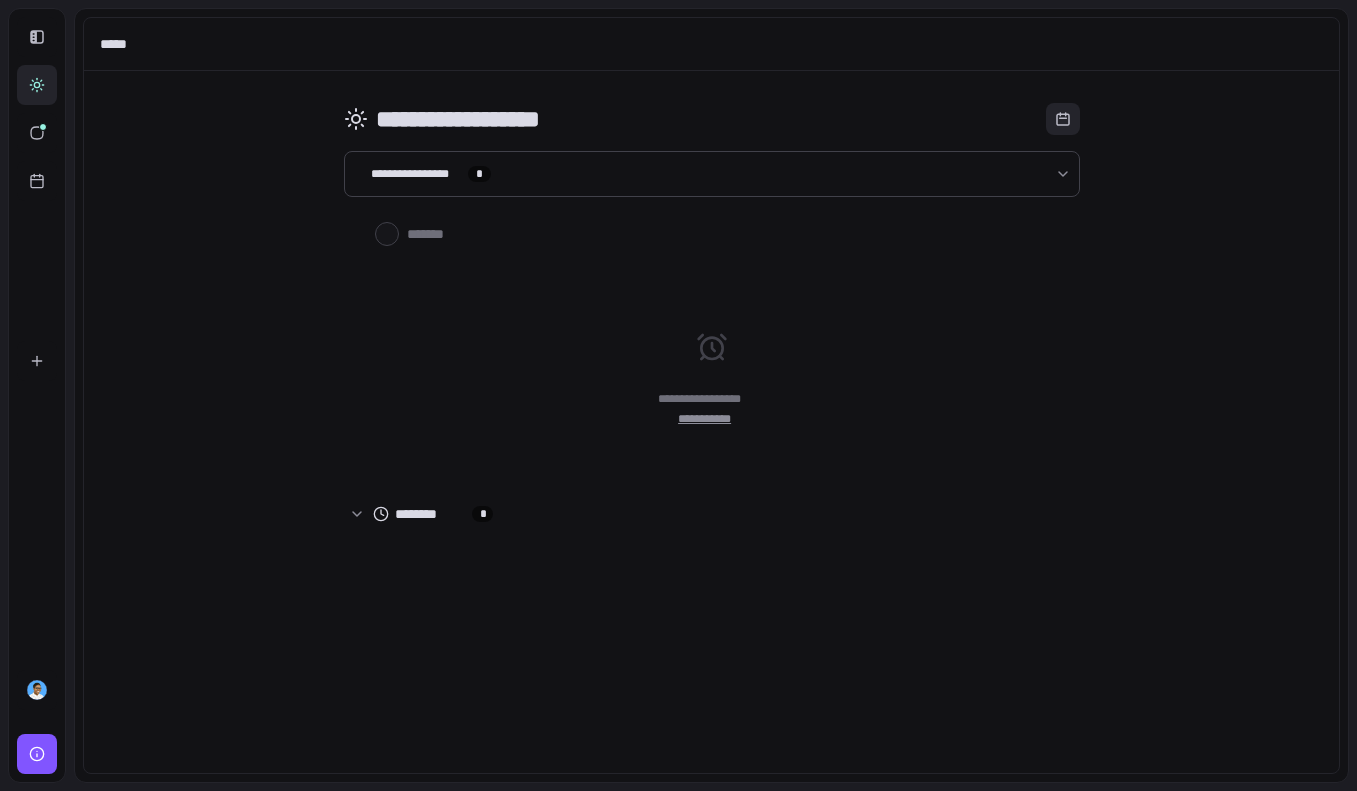 scroll, scrollTop: 0, scrollLeft: 0, axis: both 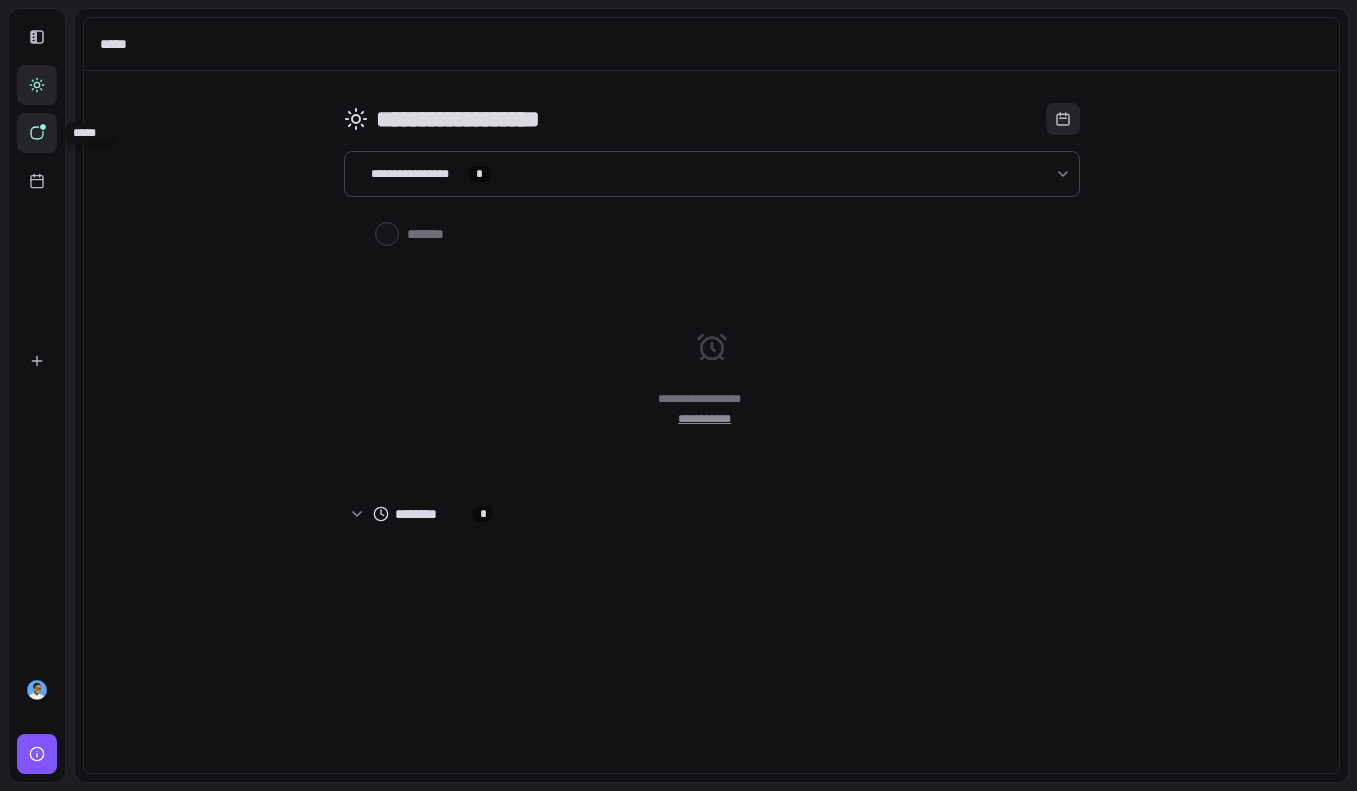 click at bounding box center [43, 127] 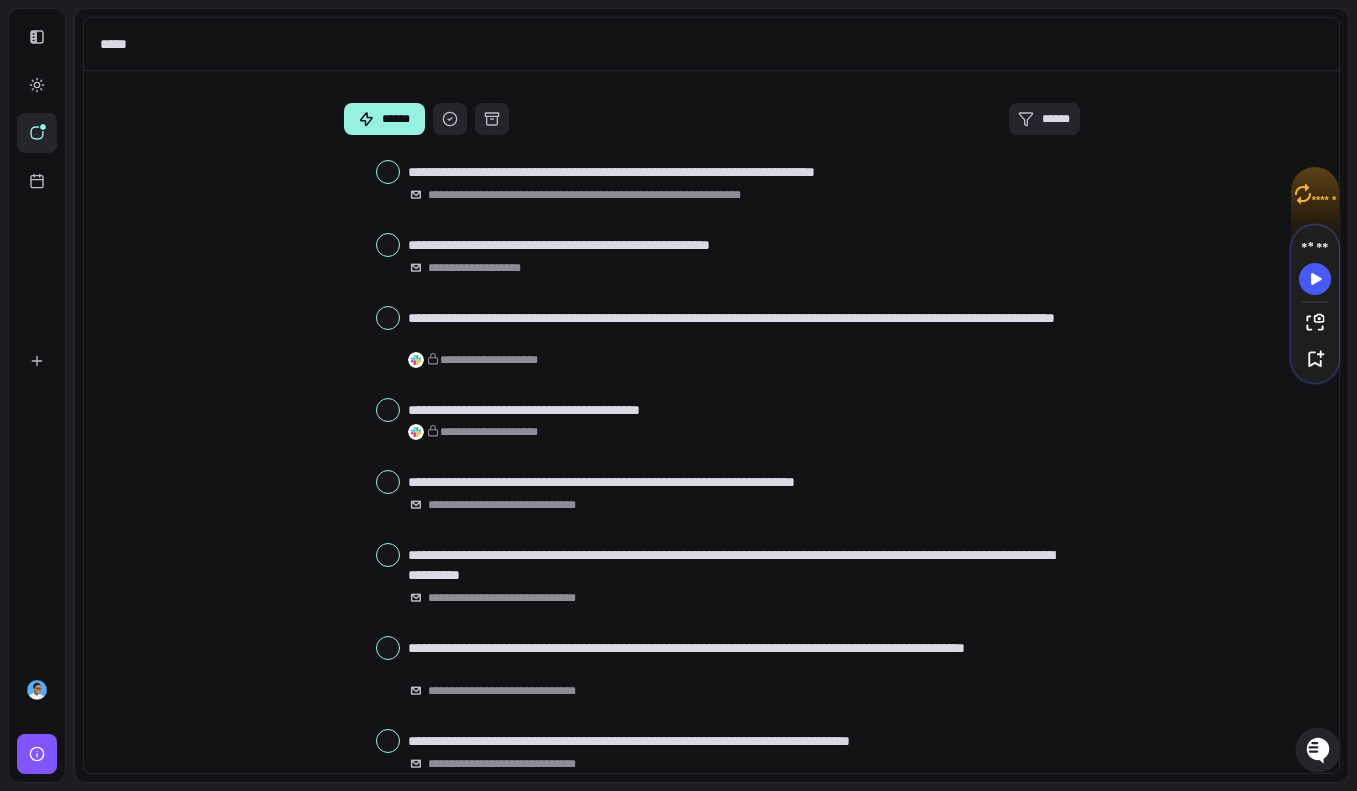 scroll, scrollTop: 0, scrollLeft: 0, axis: both 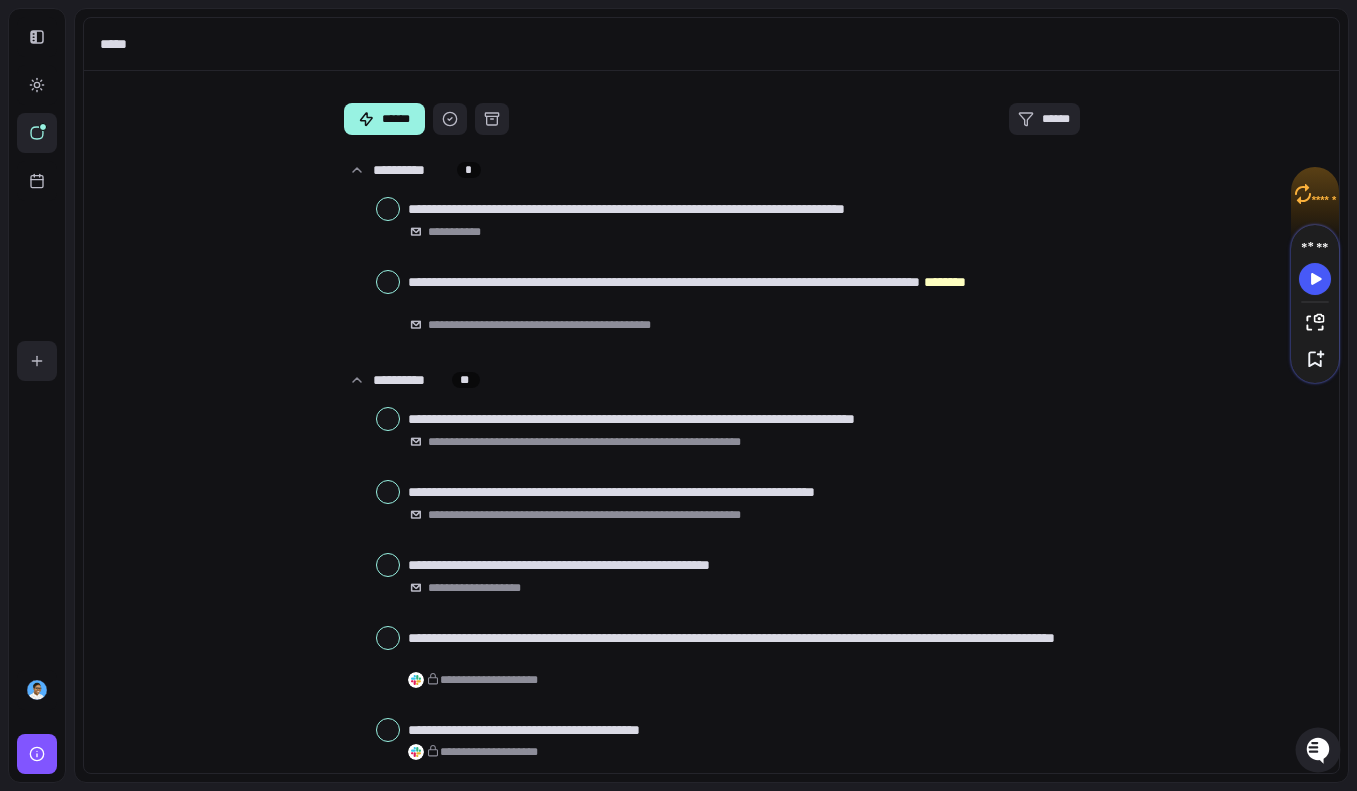 click at bounding box center (37, 361) 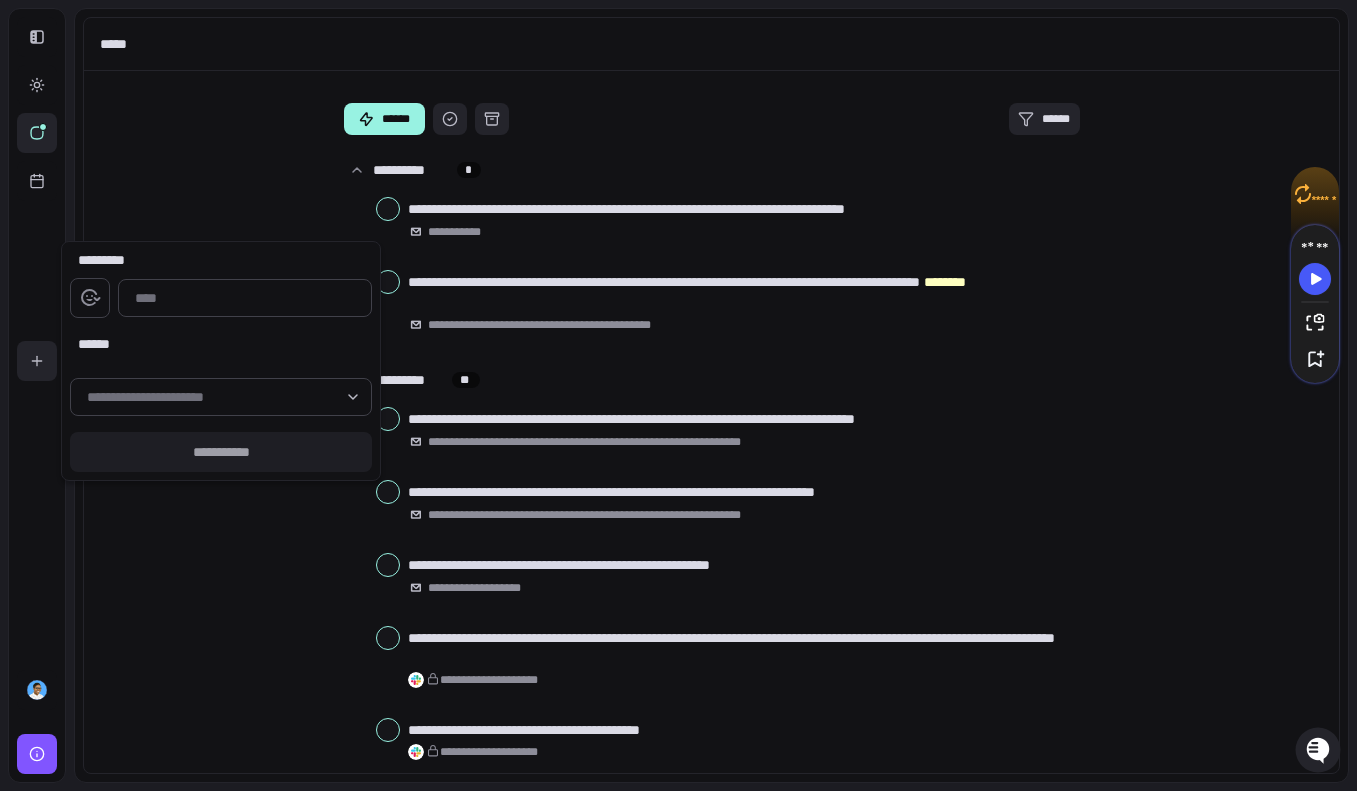 click at bounding box center [678, 395] 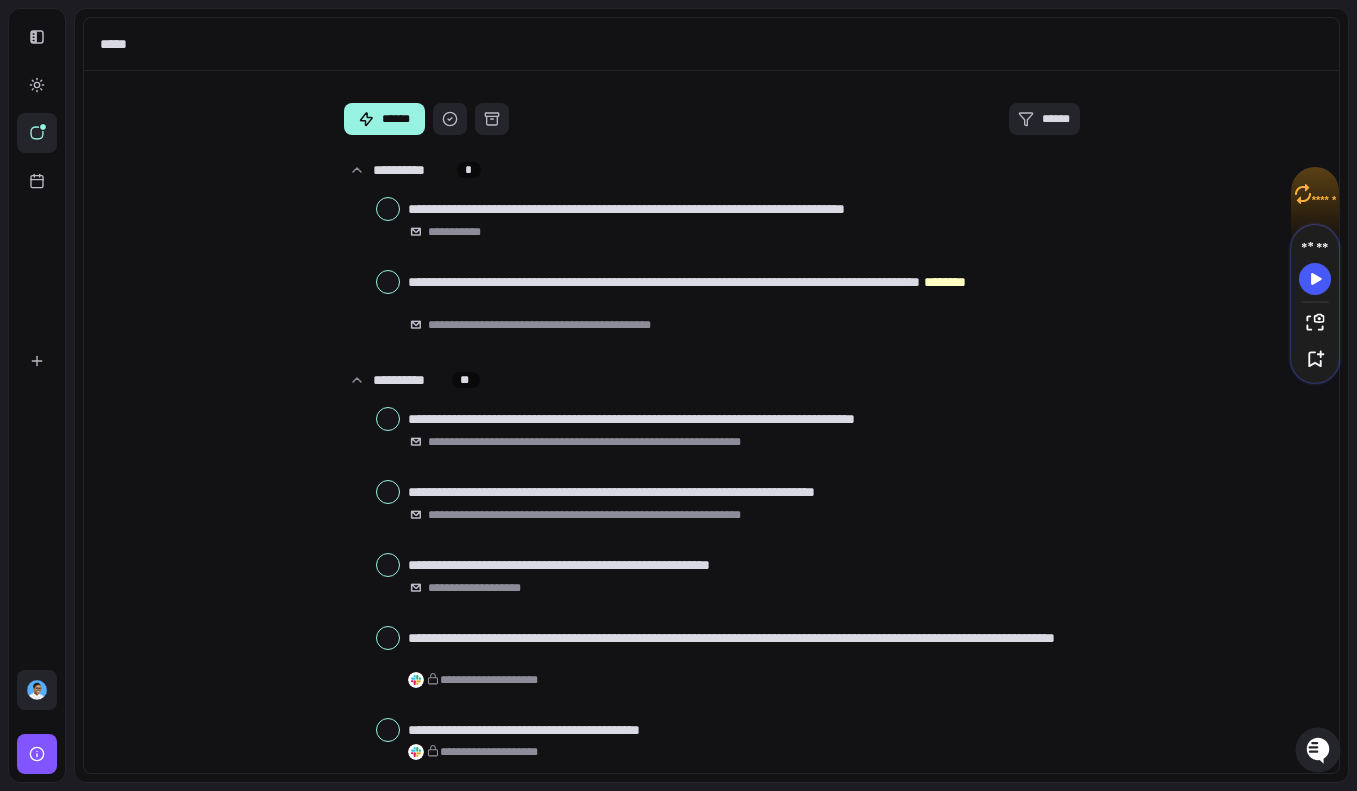 click at bounding box center (37, 690) 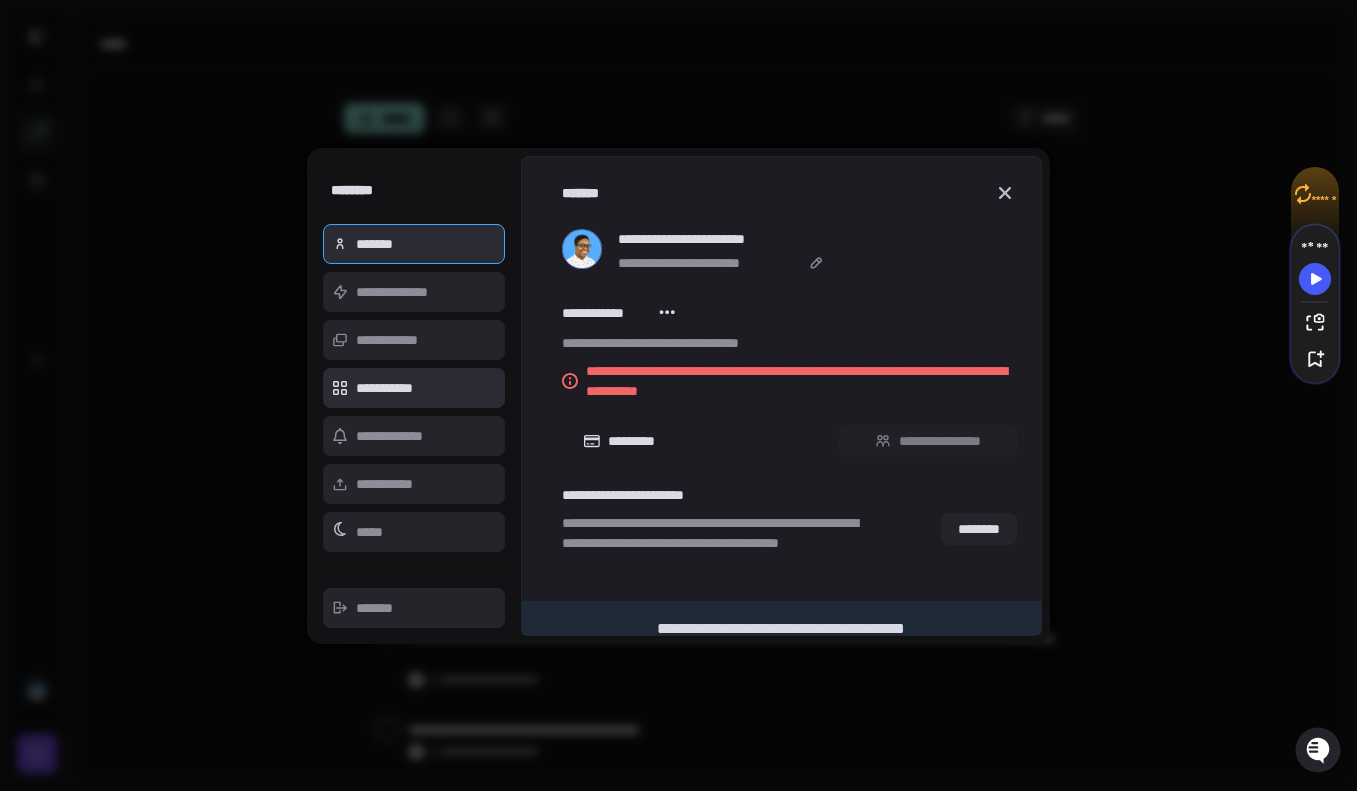 click on "**********" at bounding box center (414, 388) 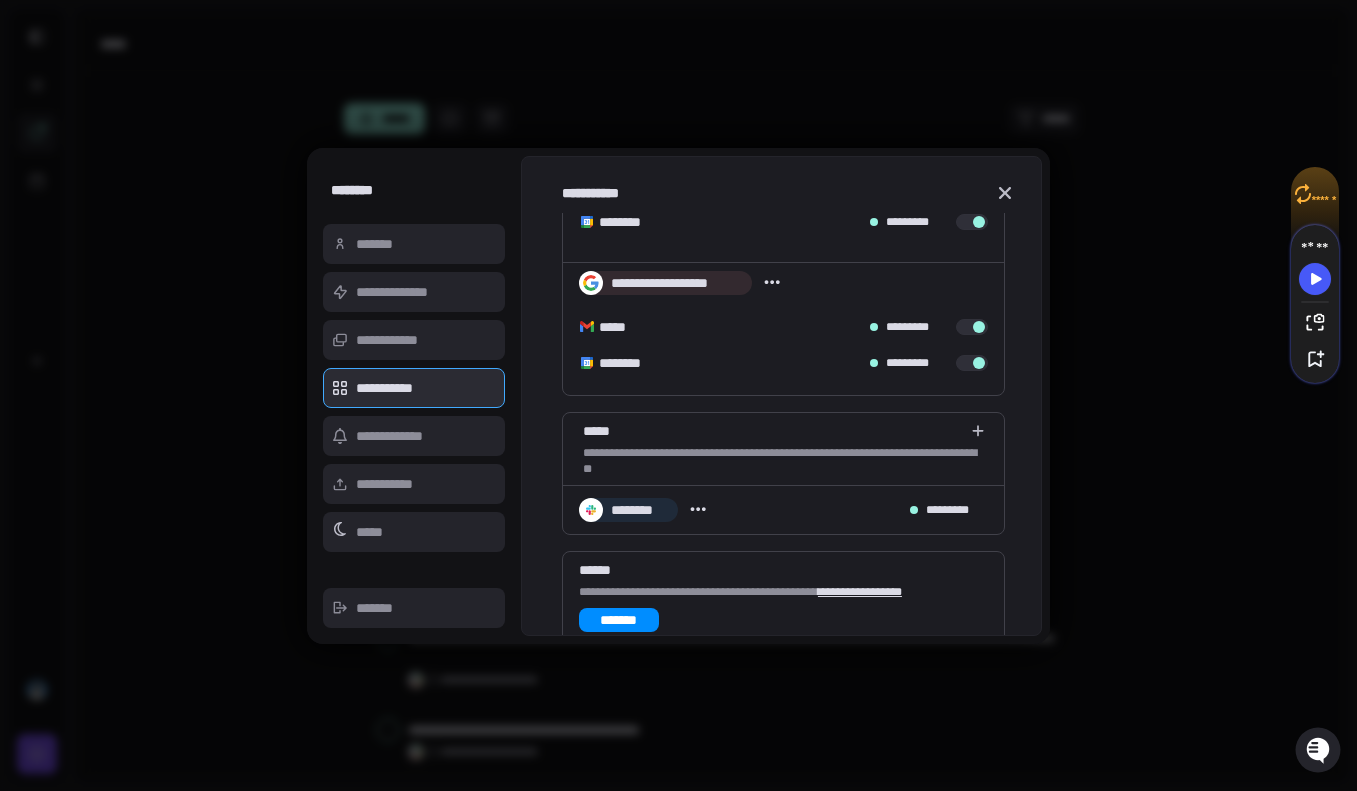 scroll, scrollTop: 328, scrollLeft: 0, axis: vertical 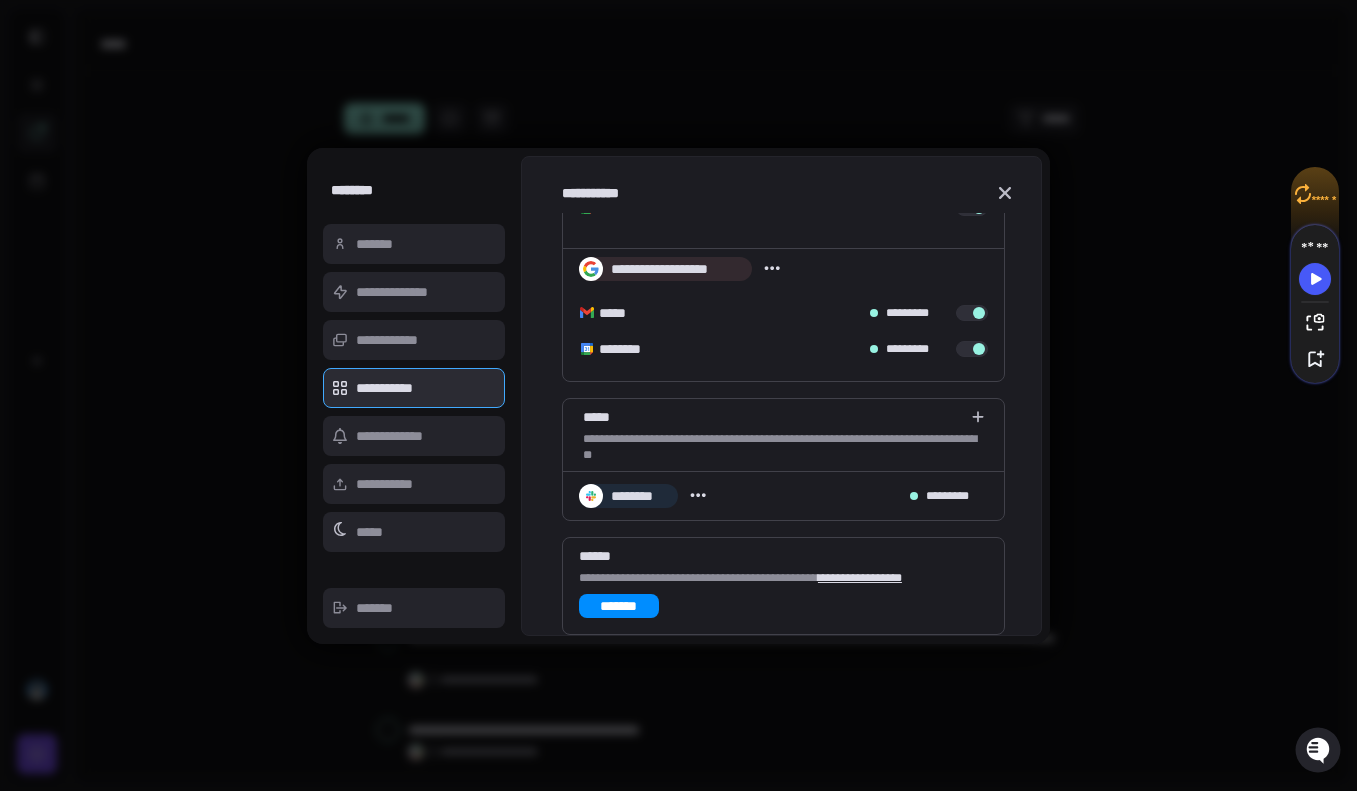 click on "**********" at bounding box center (860, 578) 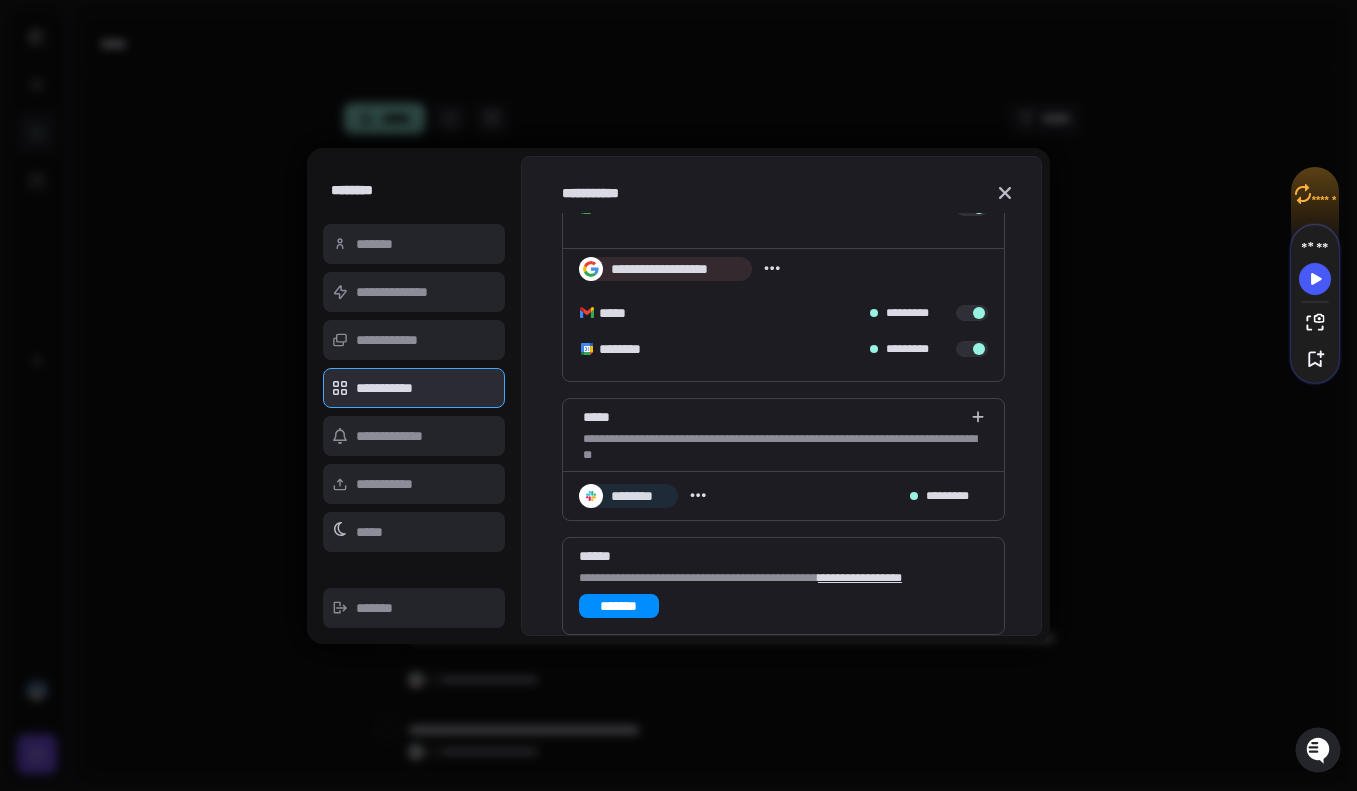 scroll, scrollTop: 0, scrollLeft: 0, axis: both 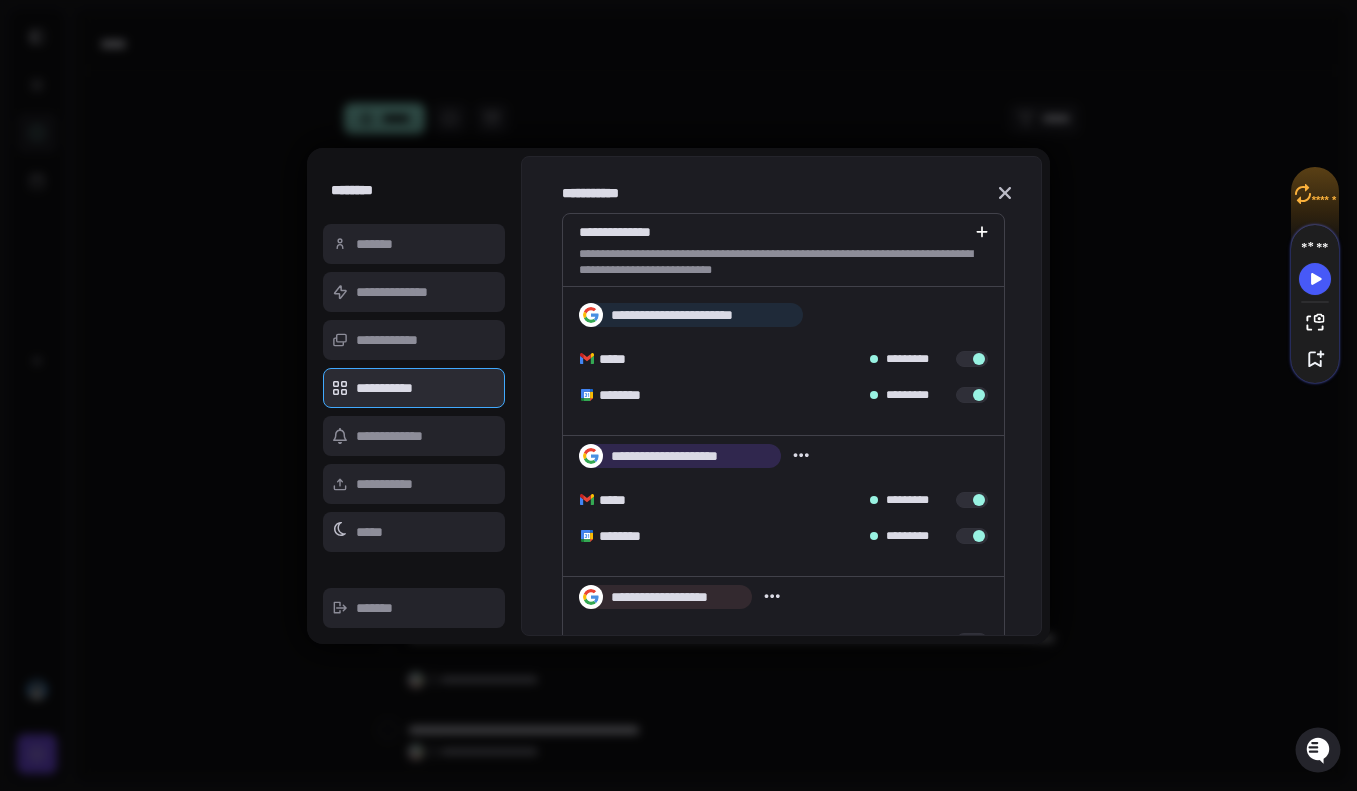 click 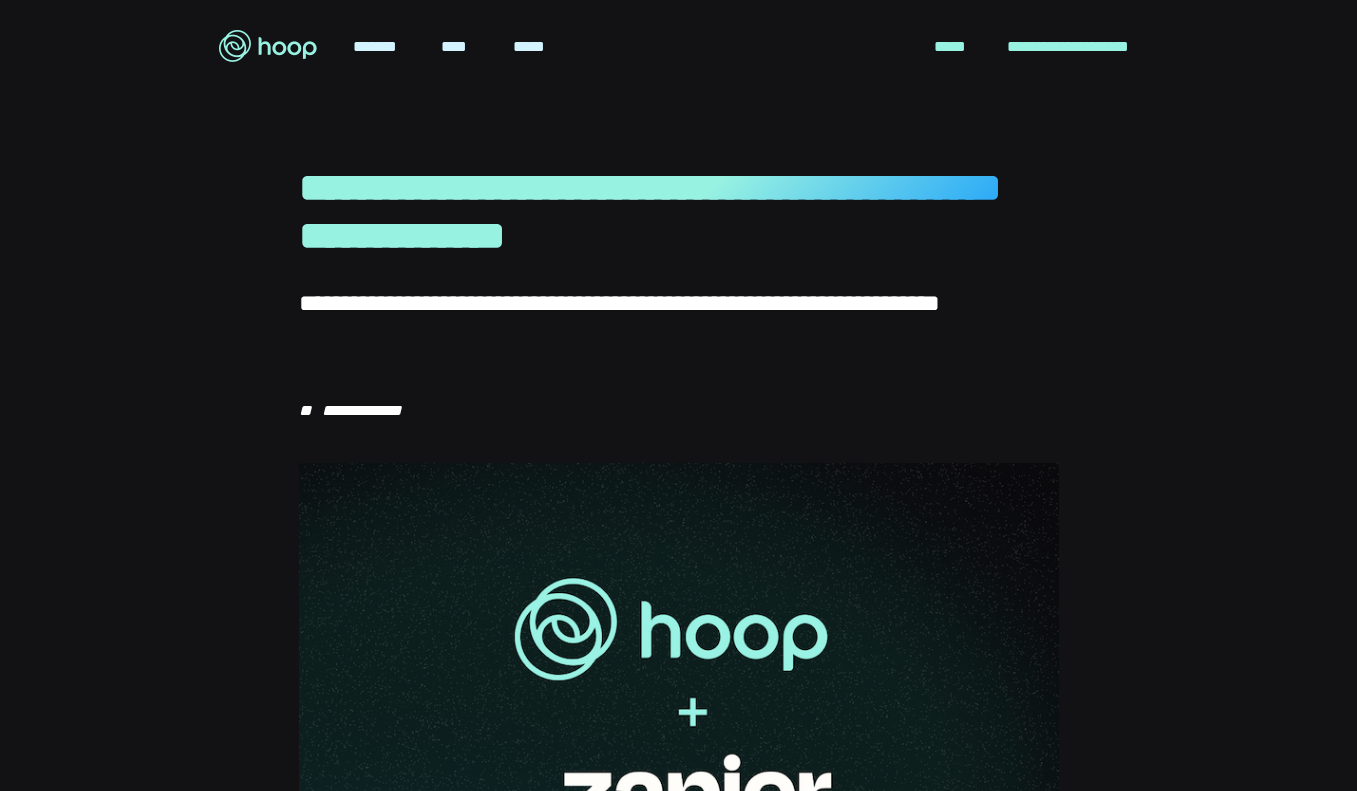 scroll, scrollTop: 0, scrollLeft: 0, axis: both 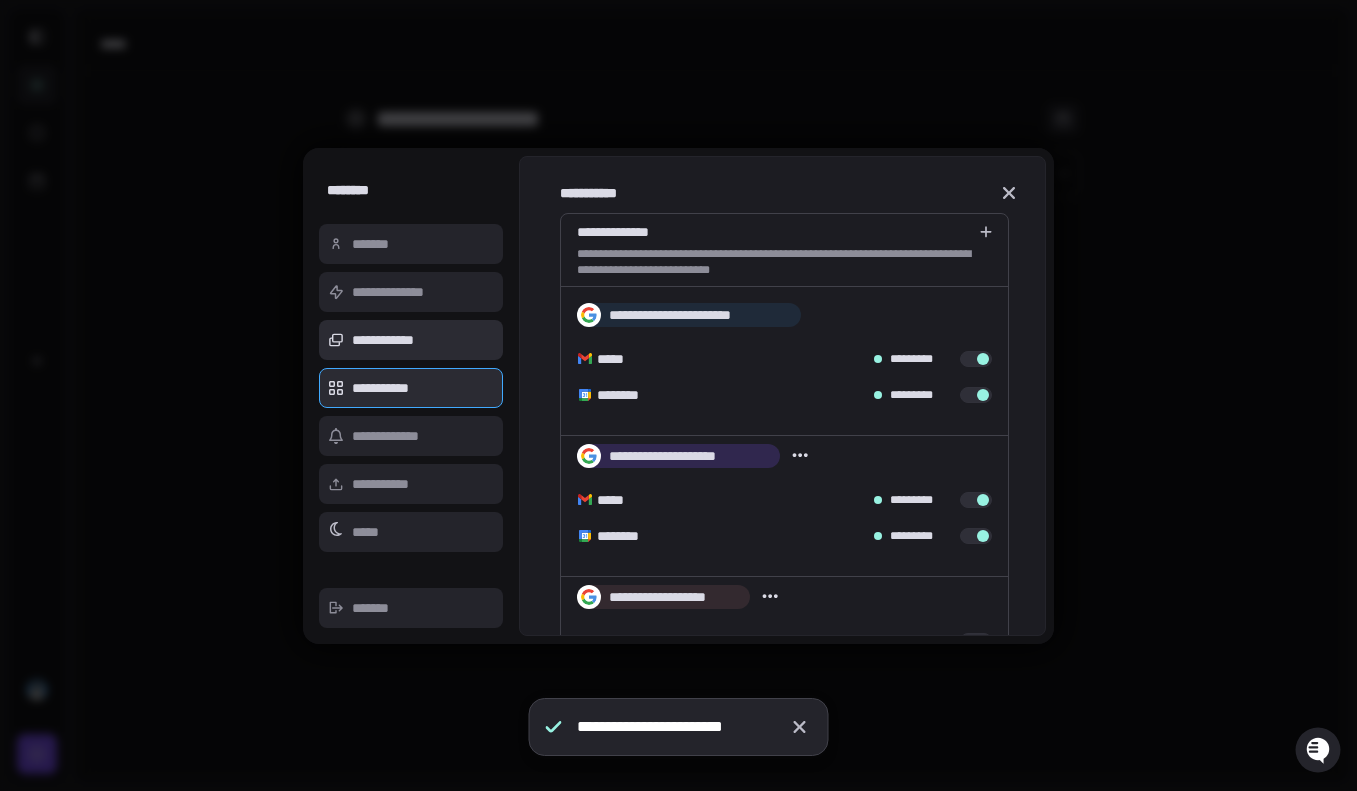 click on "**********" at bounding box center [411, 340] 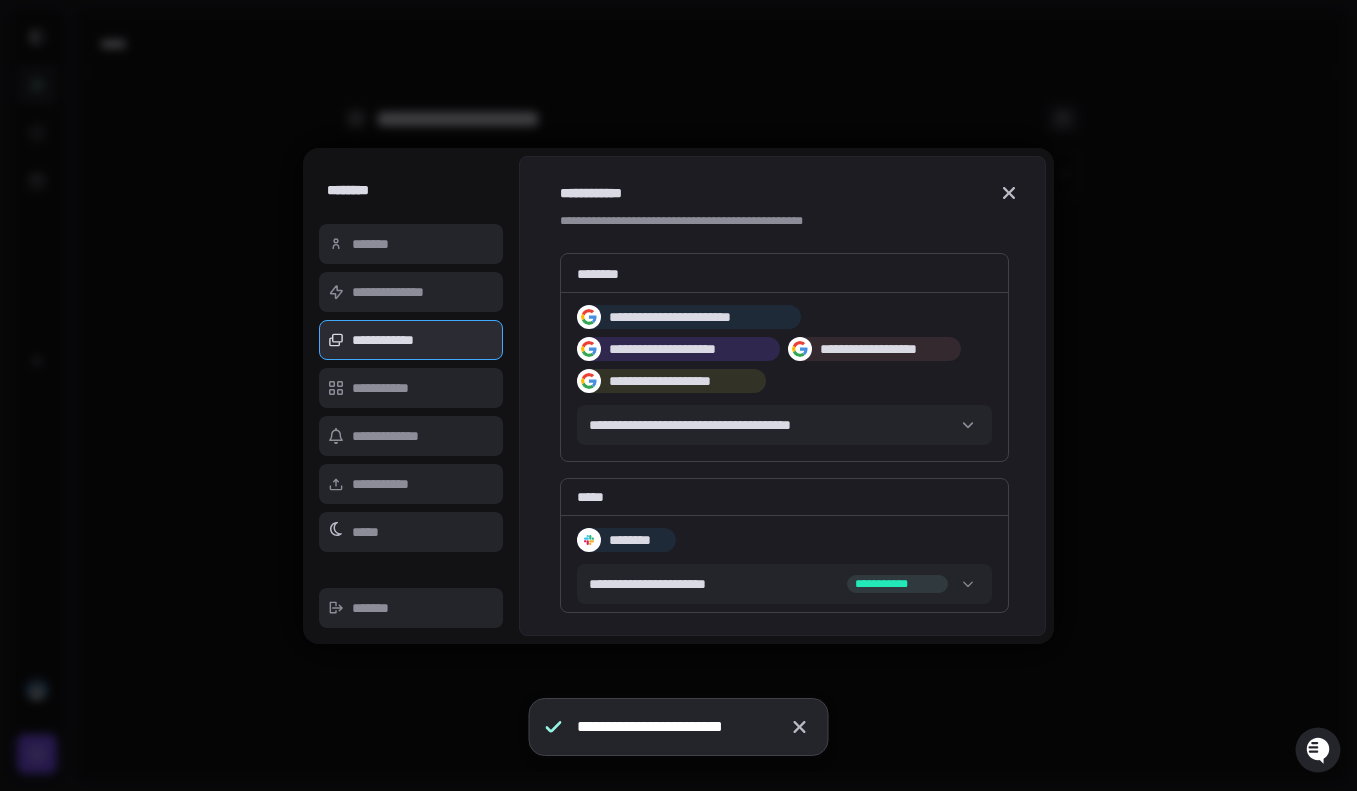 click at bounding box center [678, 395] 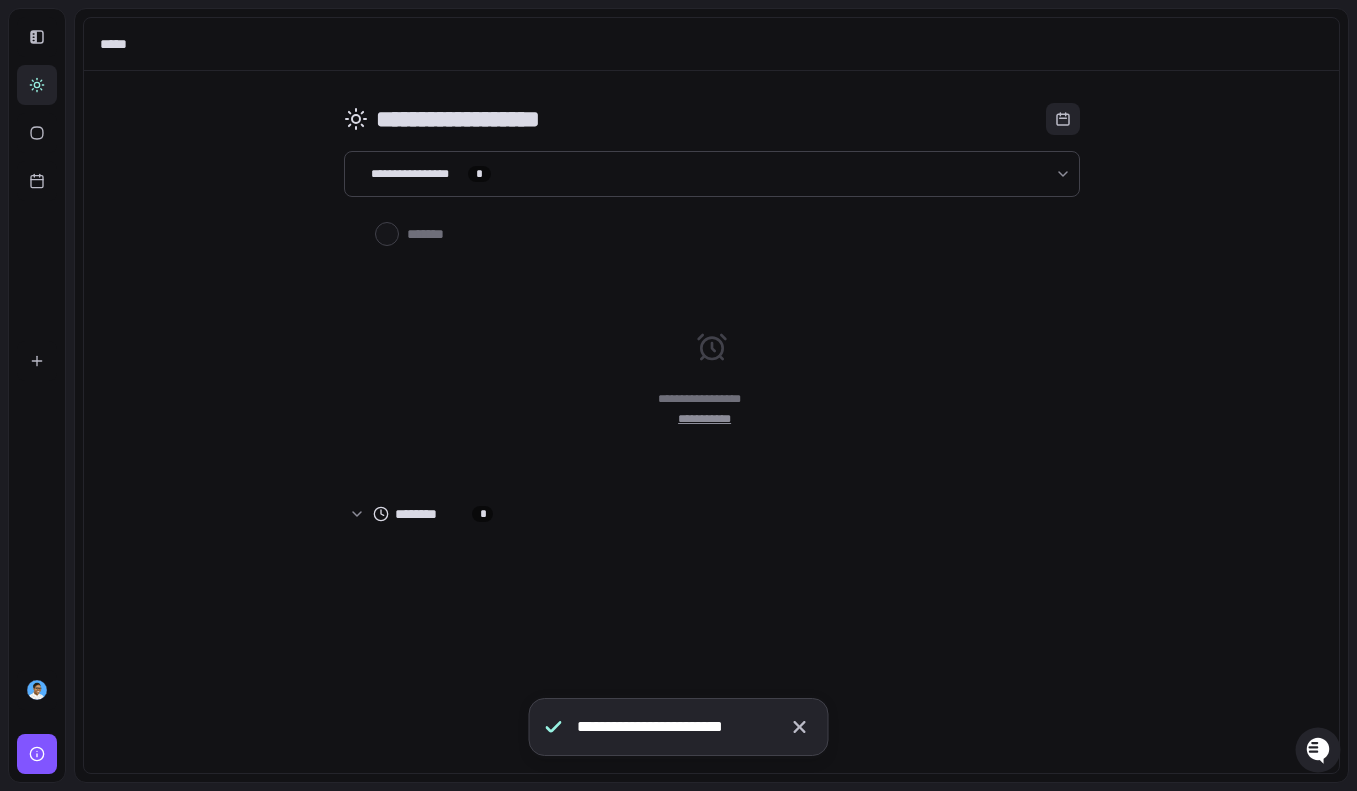 click on "**********" at bounding box center (678, 735) 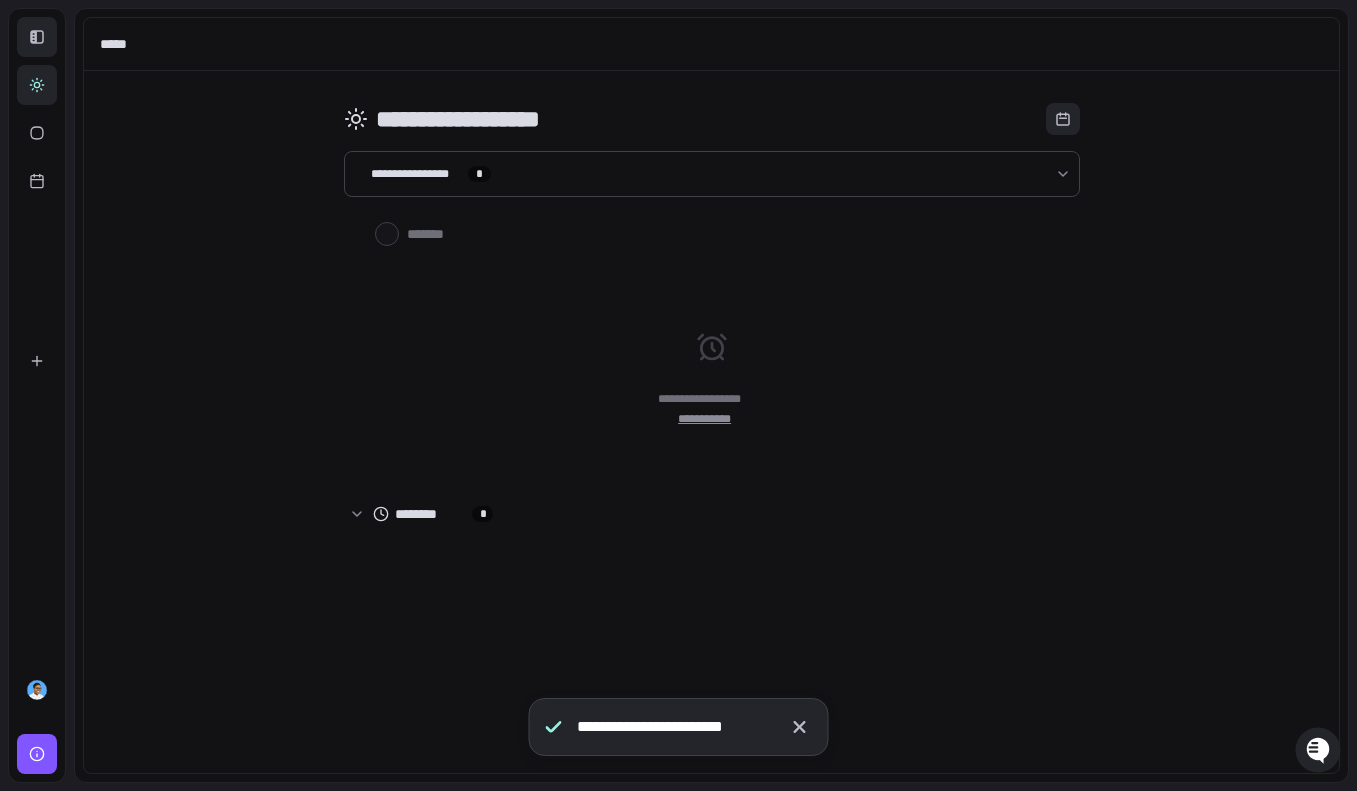 click at bounding box center (37, 37) 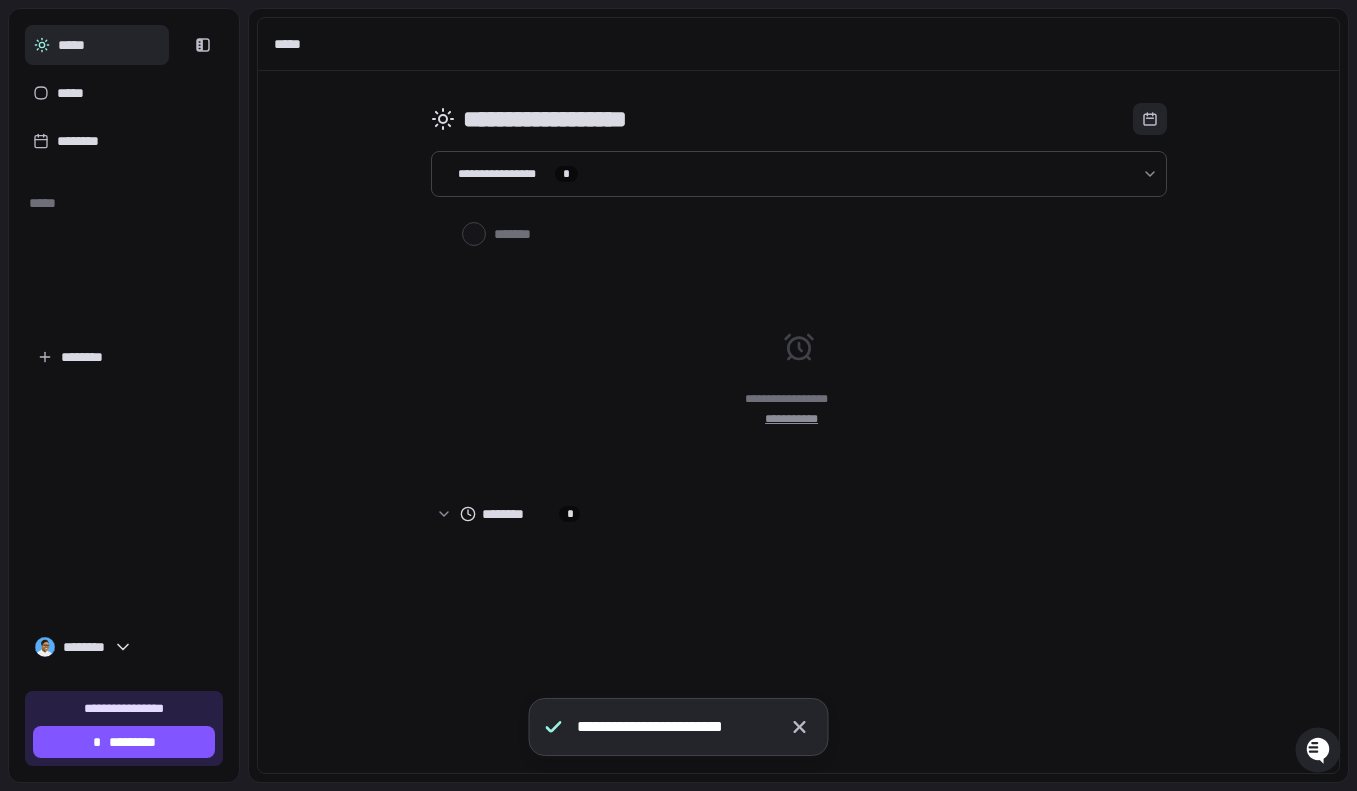 click on "*****" at bounding box center (294, 44) 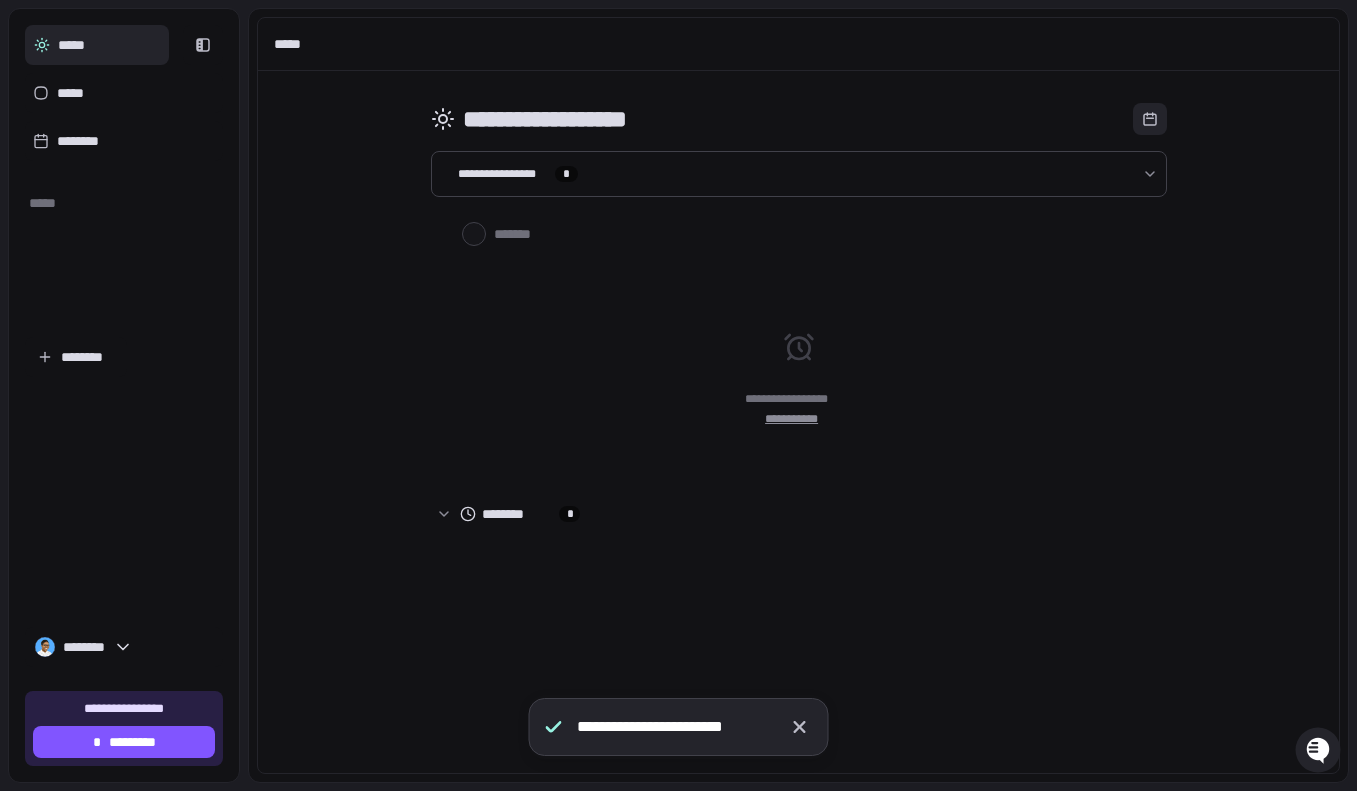 click 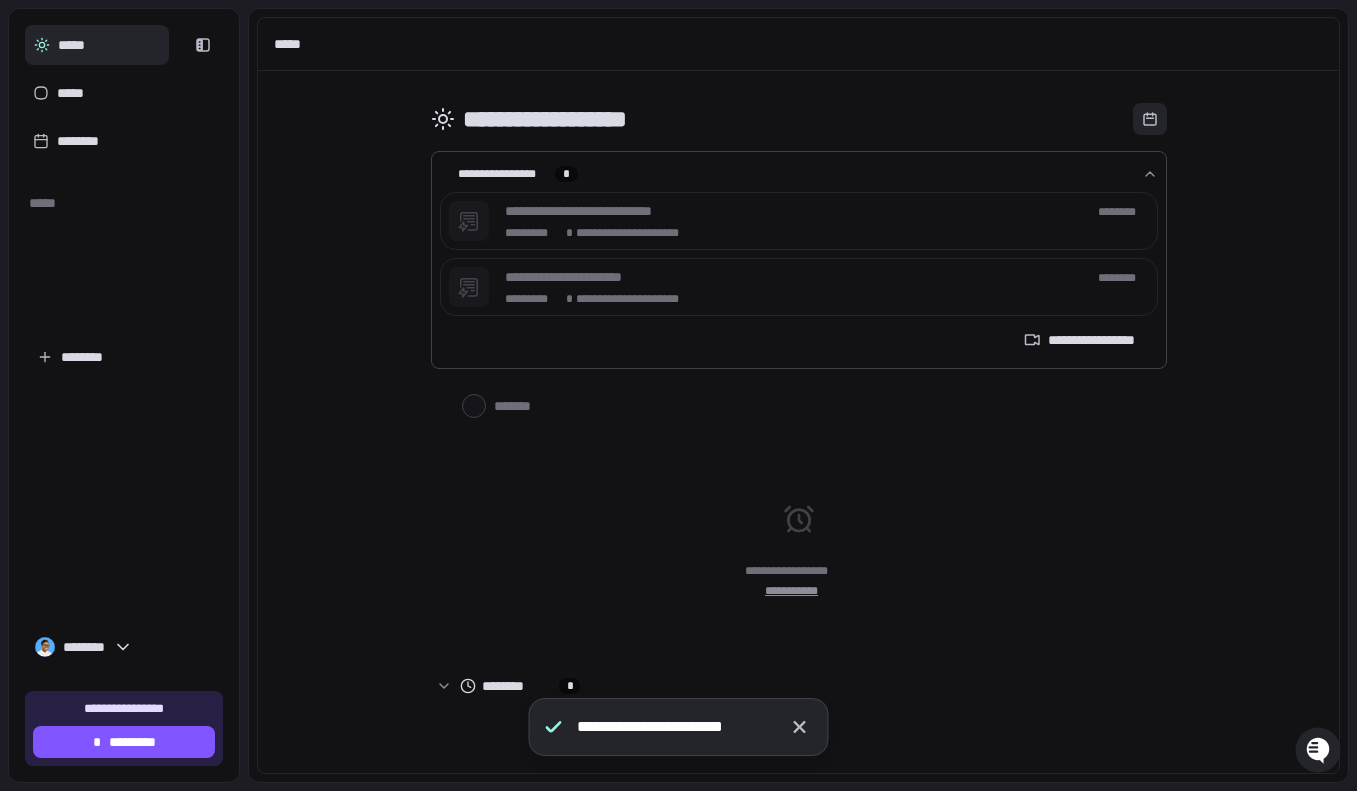 click 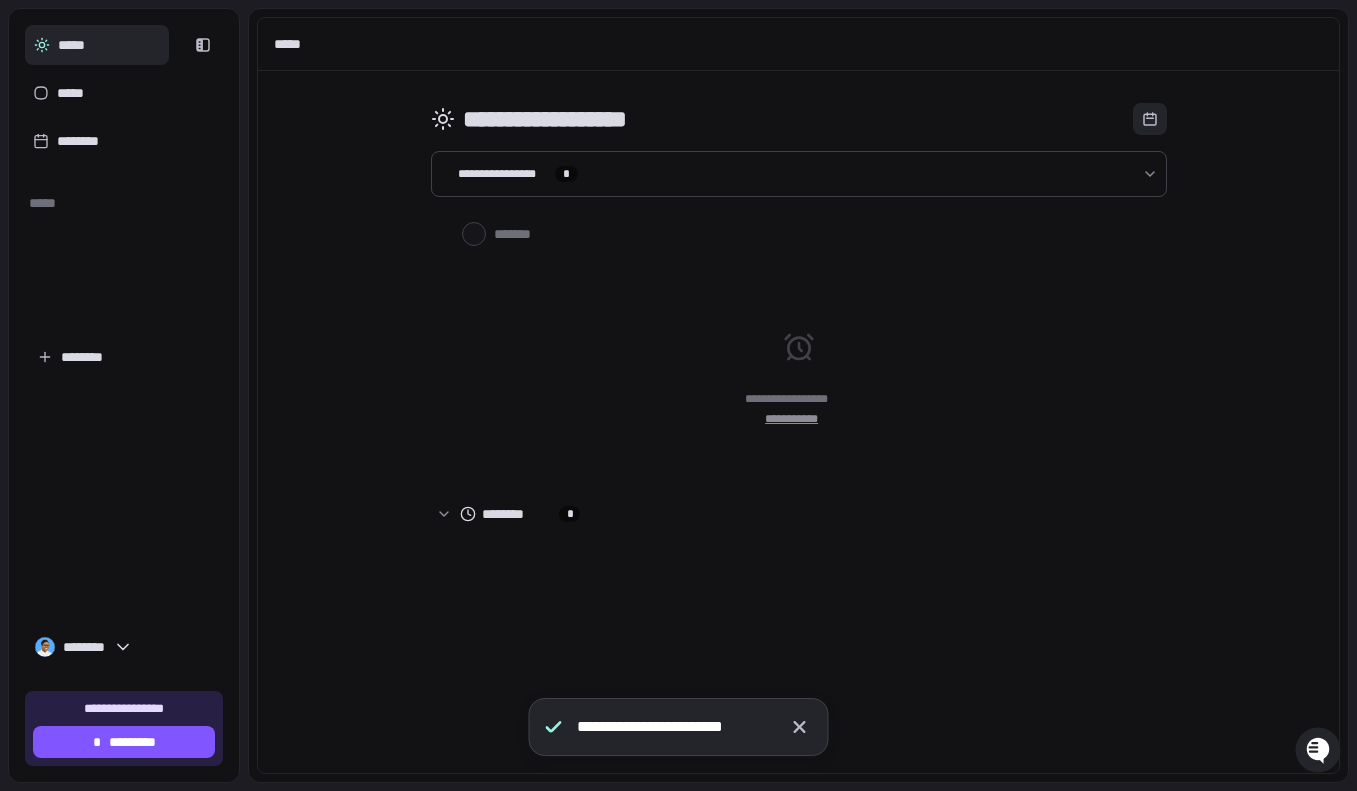 click 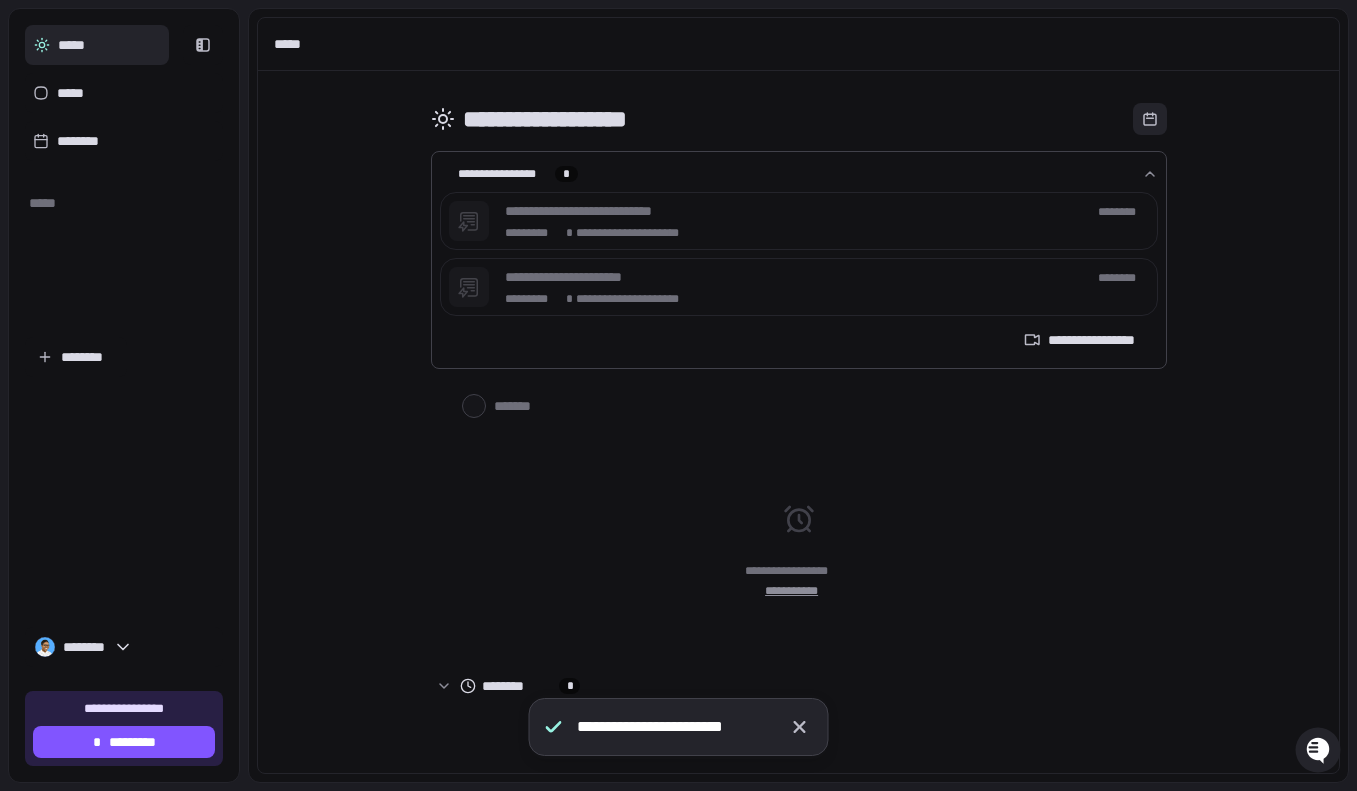 click 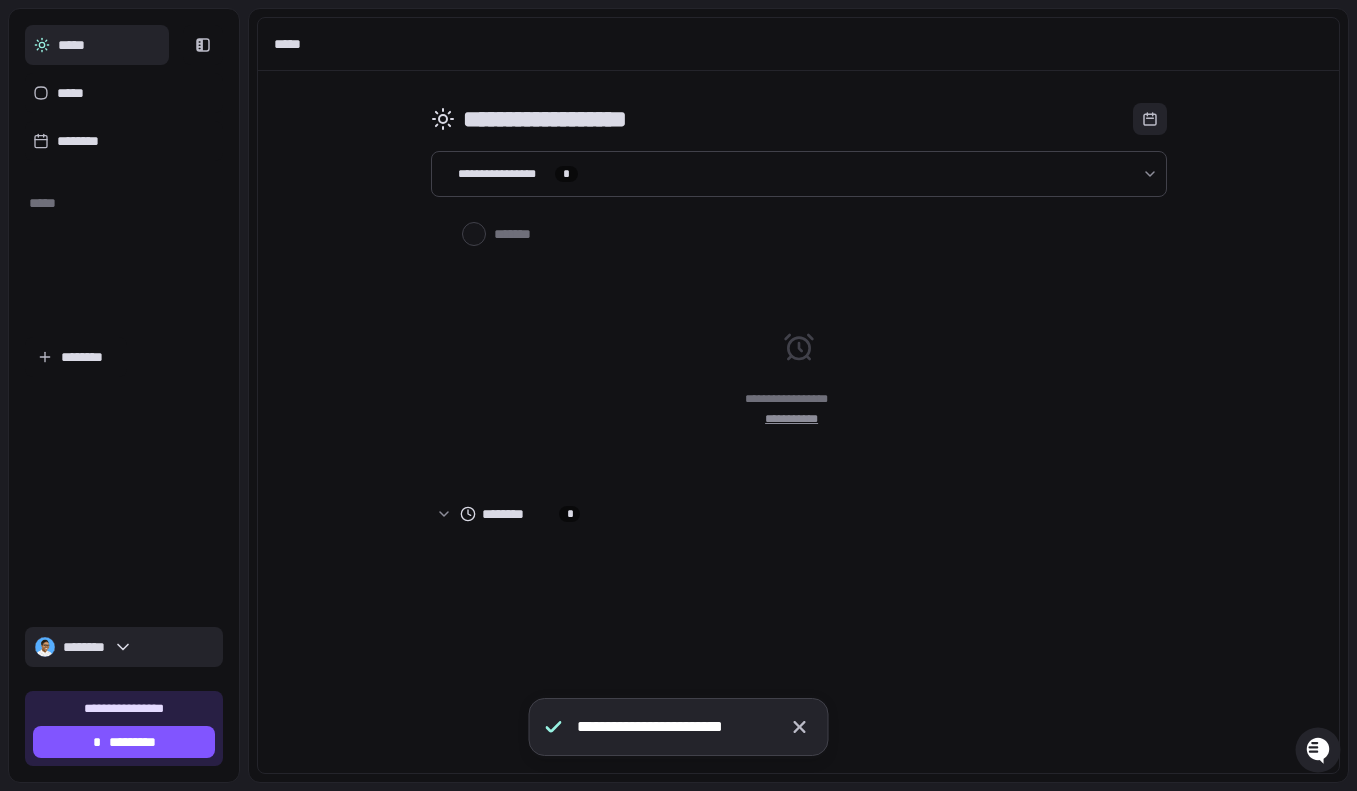 click on "********" at bounding box center [124, 647] 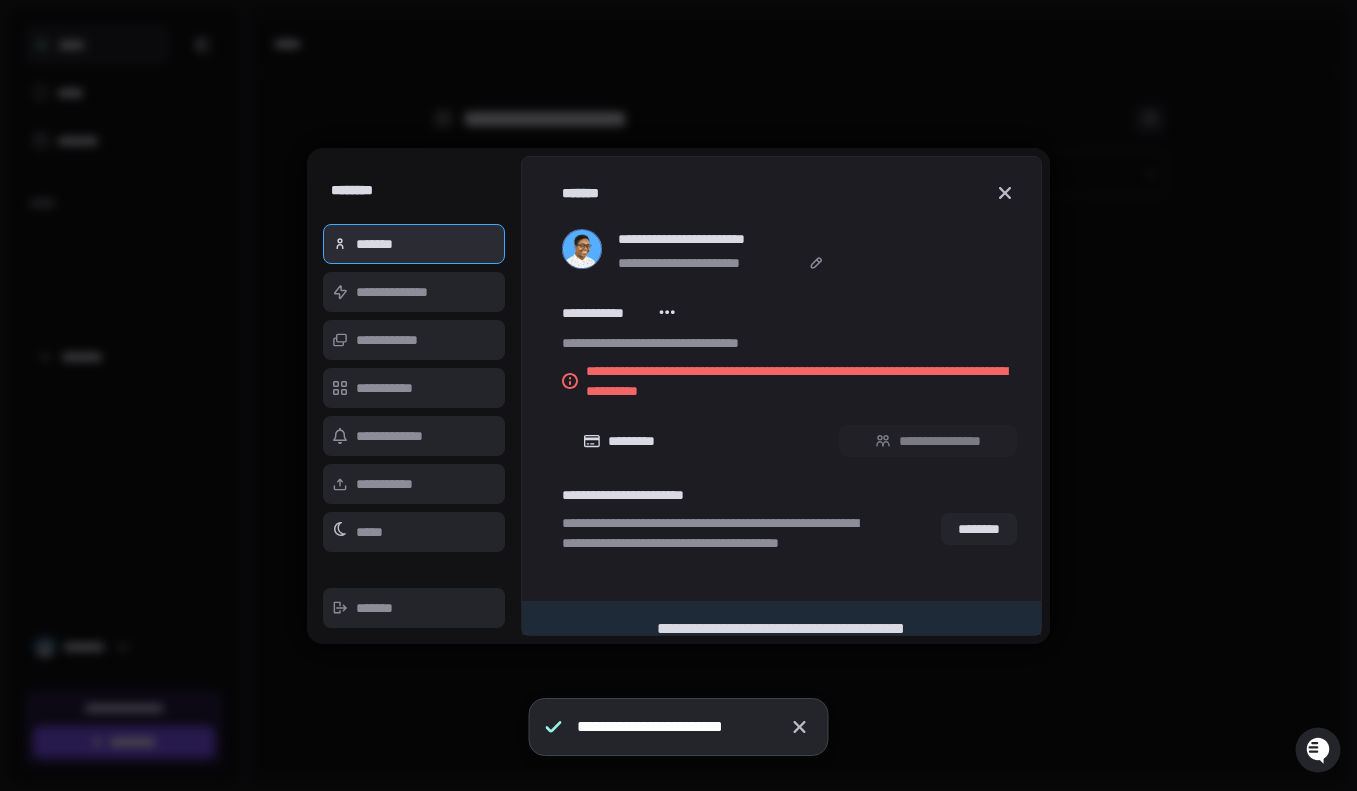 click at bounding box center [678, 395] 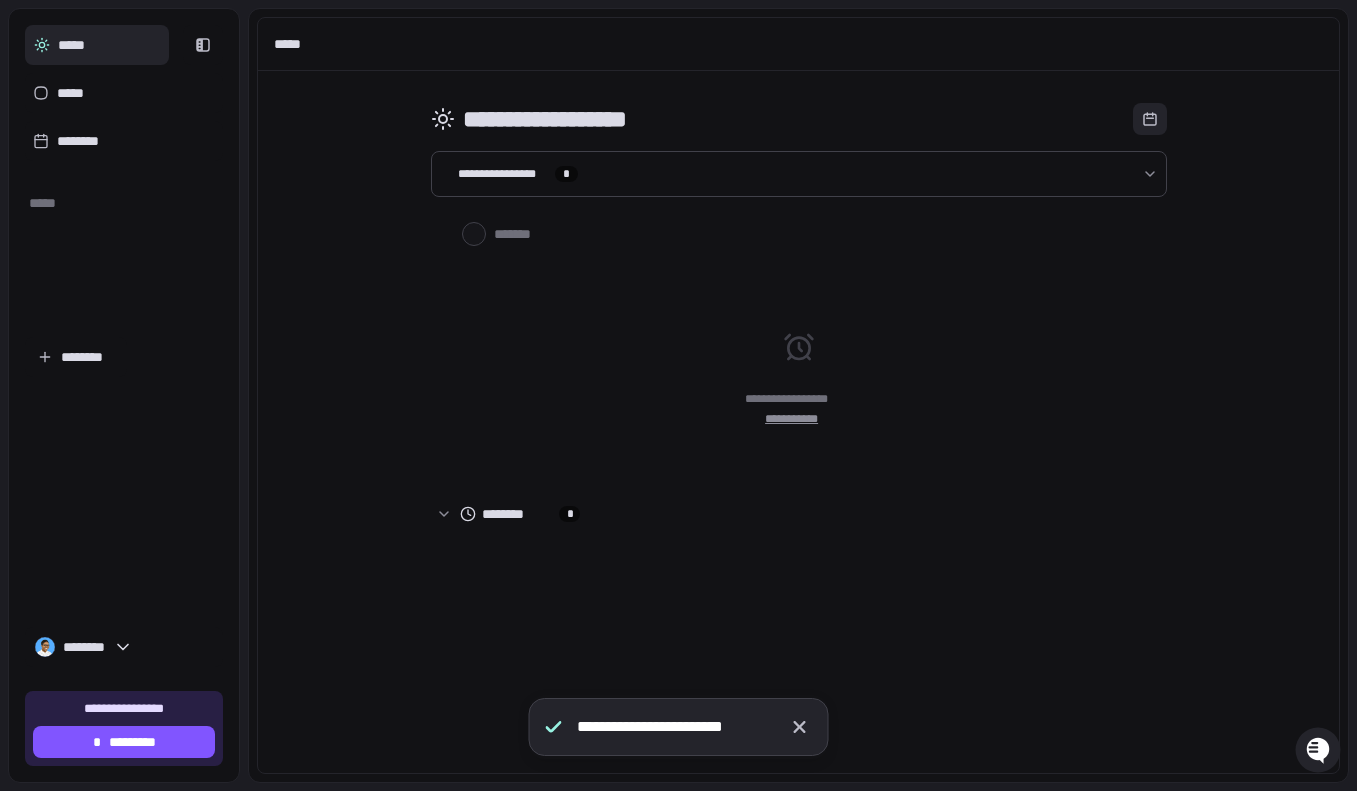 type on "*" 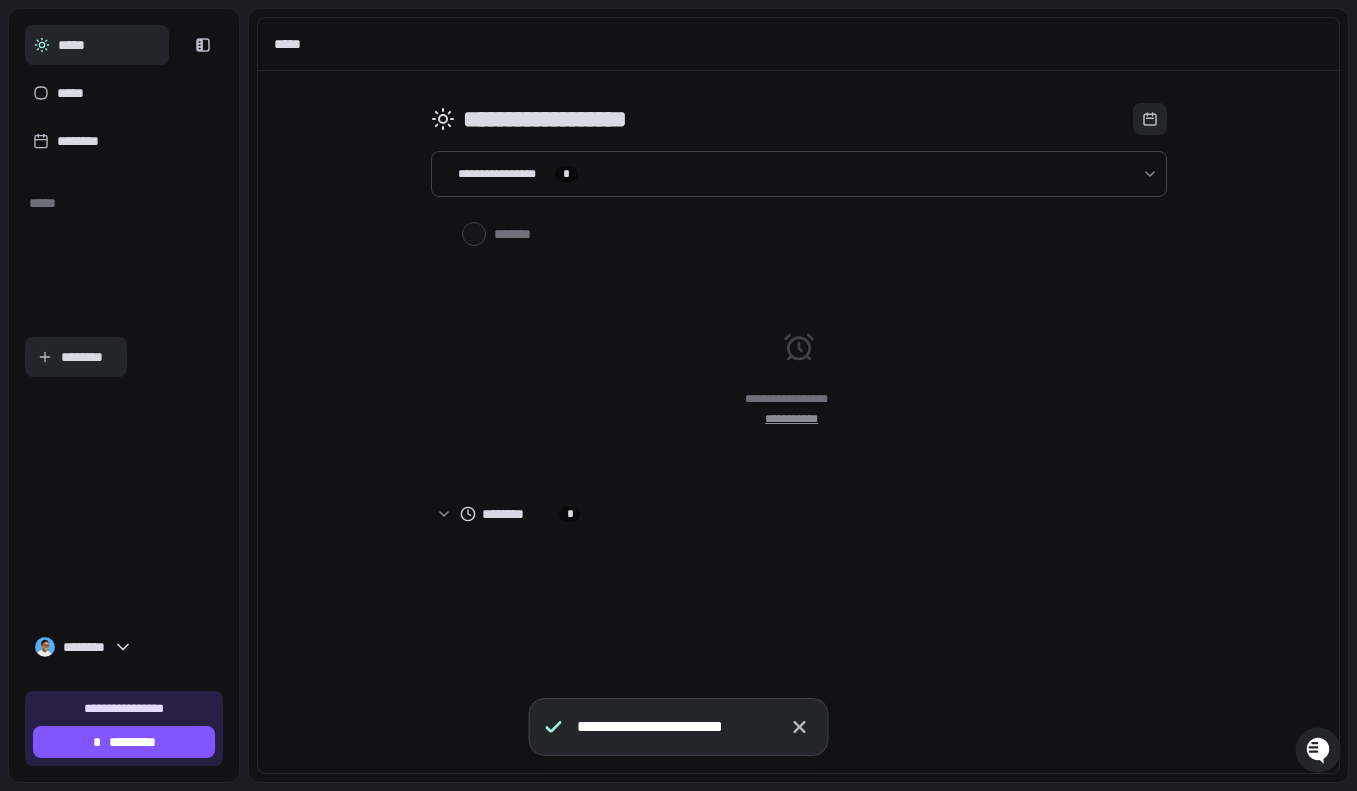 click on "********" at bounding box center [76, 357] 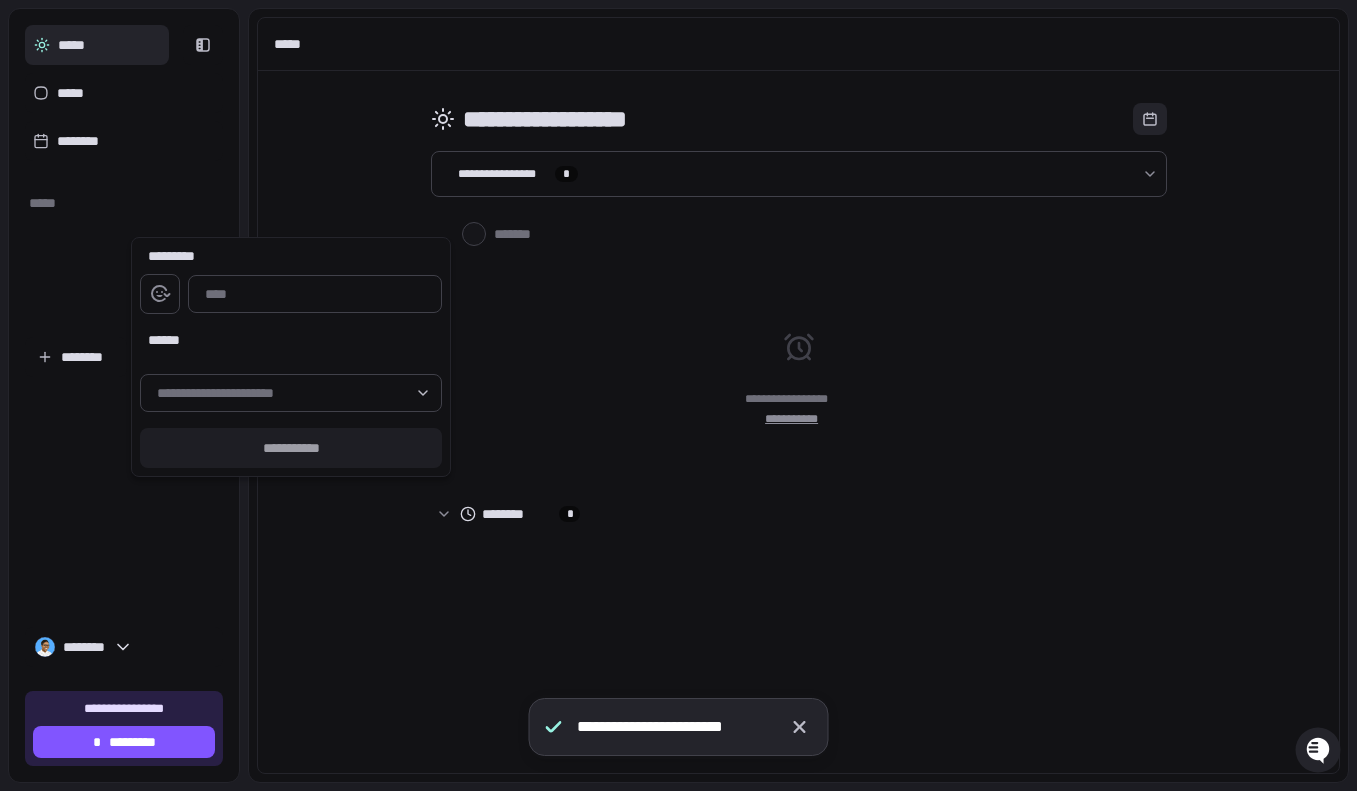 click 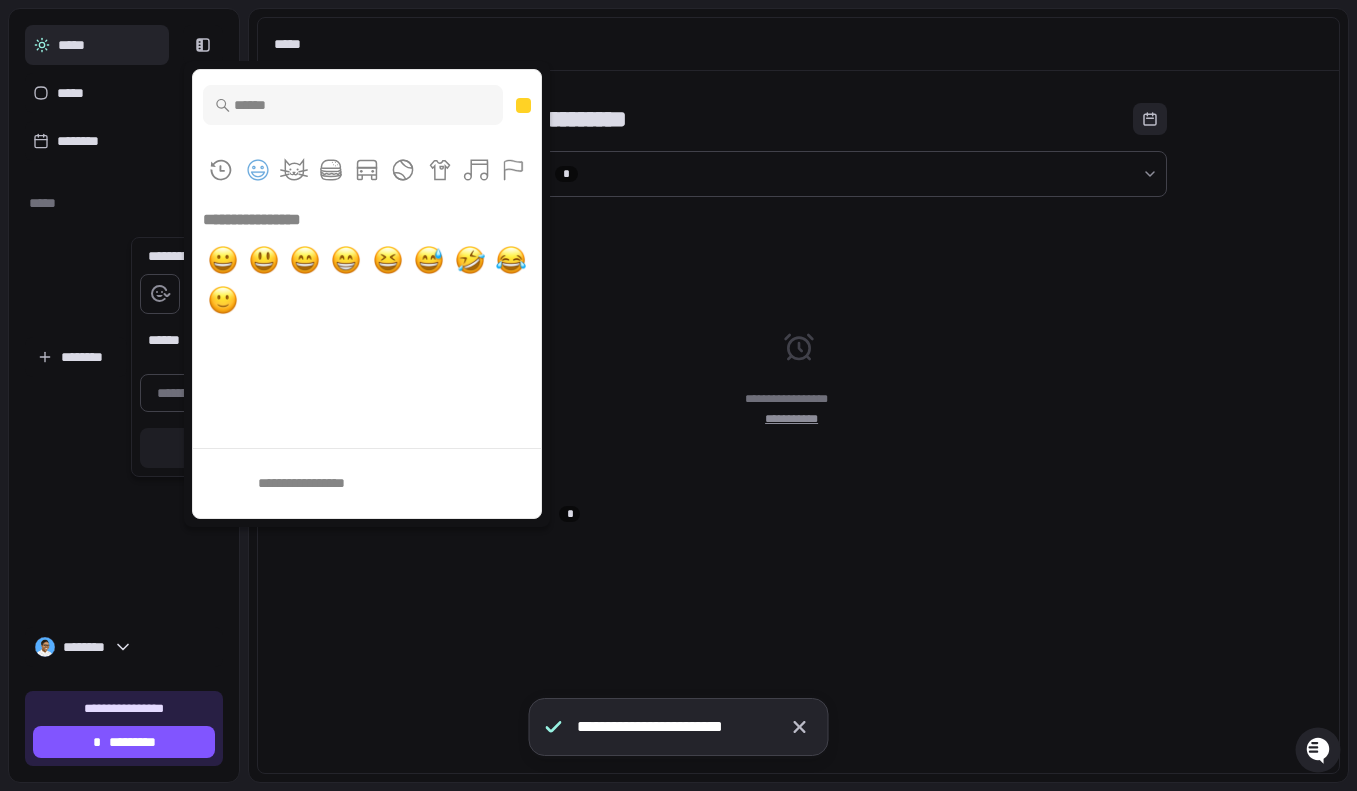 scroll, scrollTop: 1, scrollLeft: 0, axis: vertical 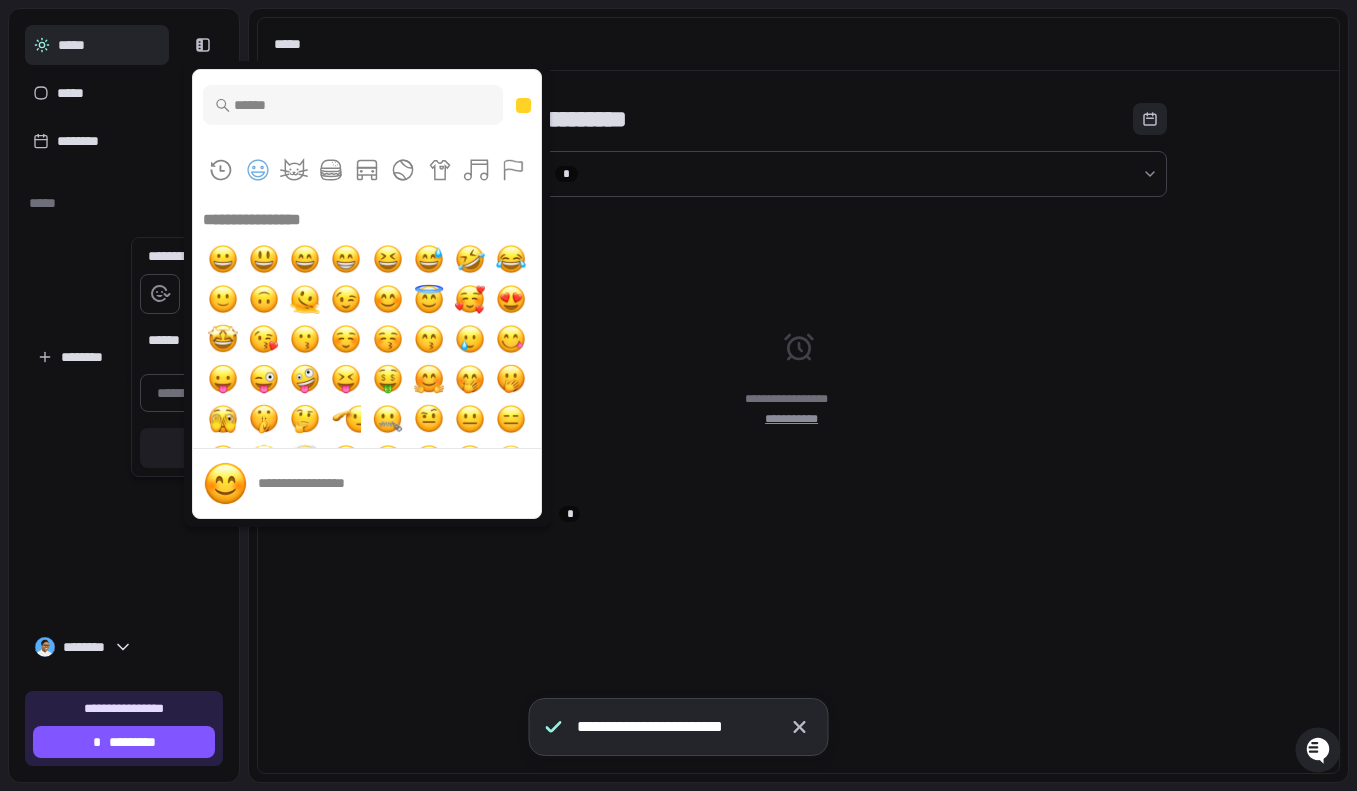 click at bounding box center (678, 395) 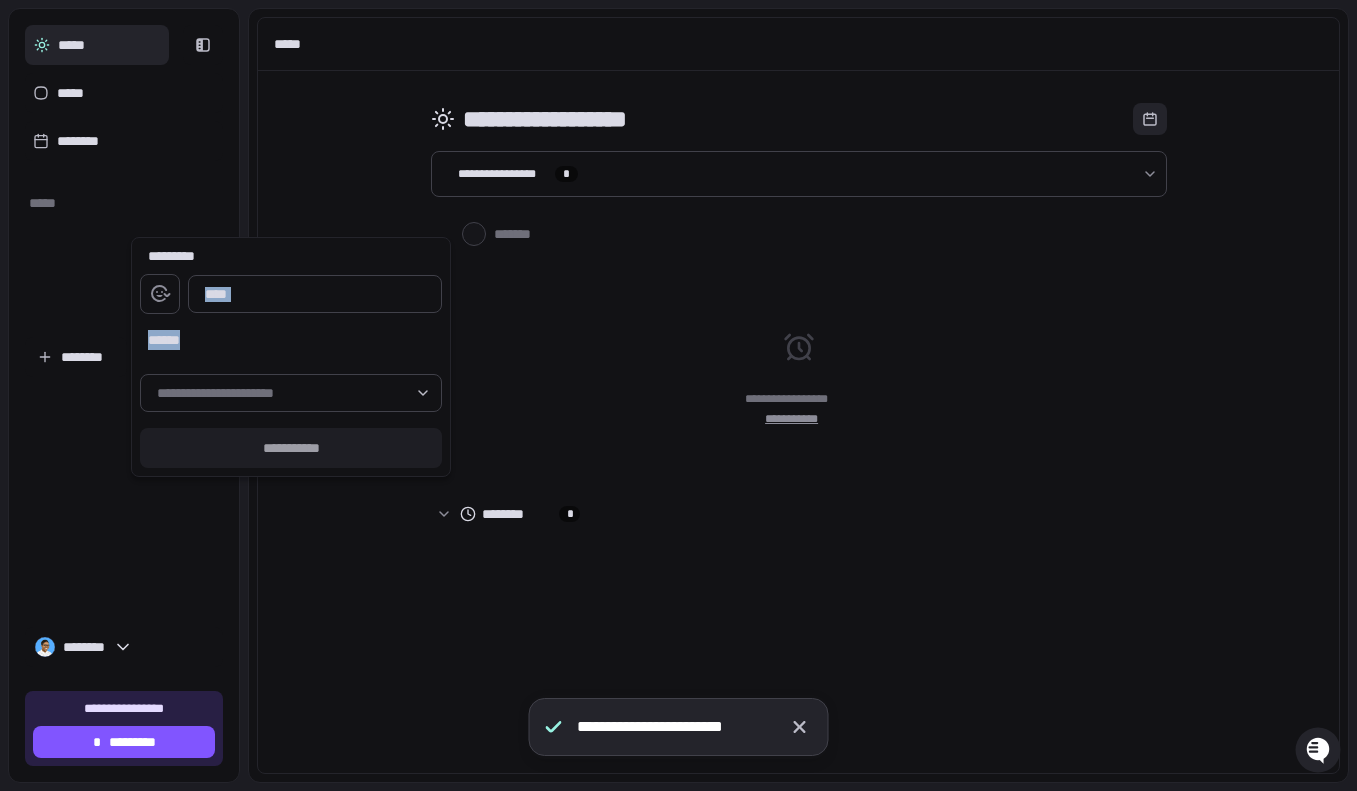 click 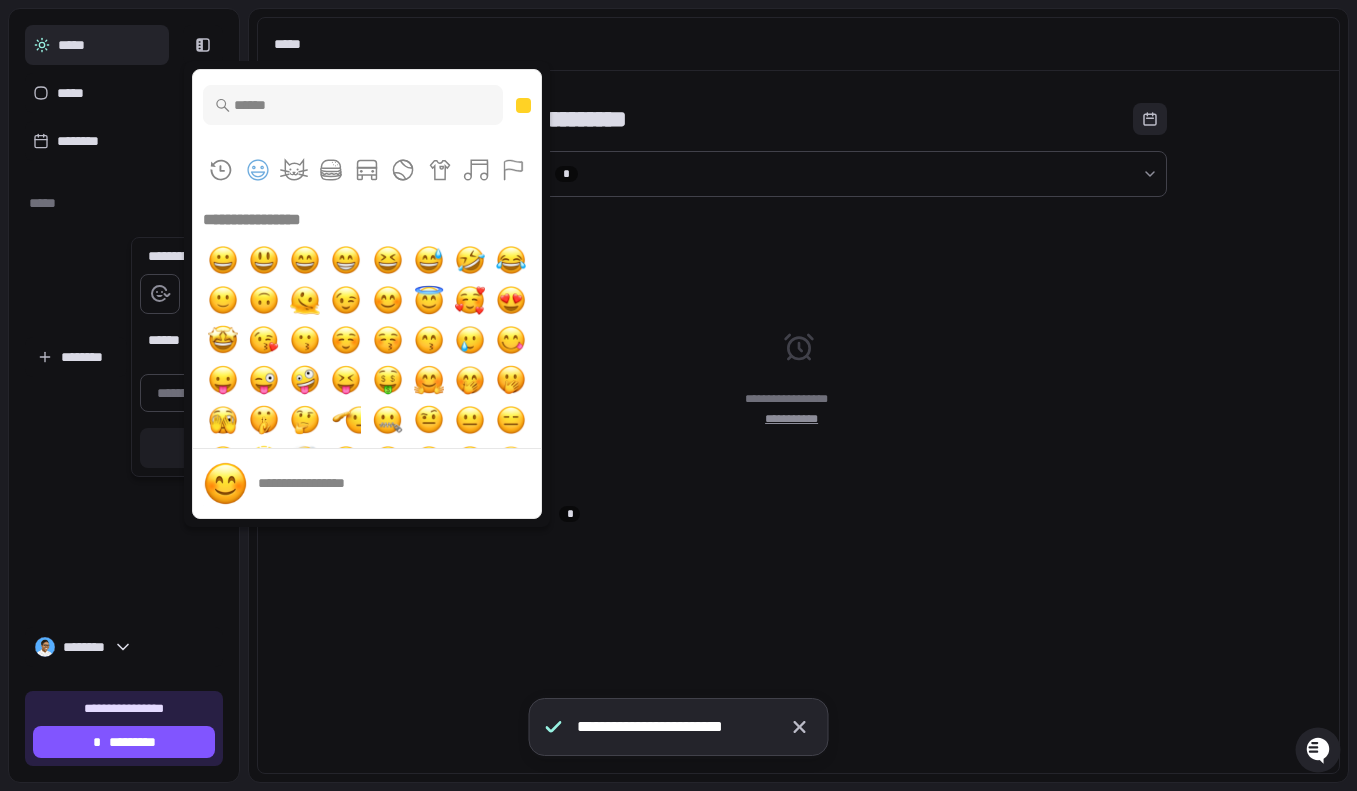 scroll, scrollTop: 1, scrollLeft: 0, axis: vertical 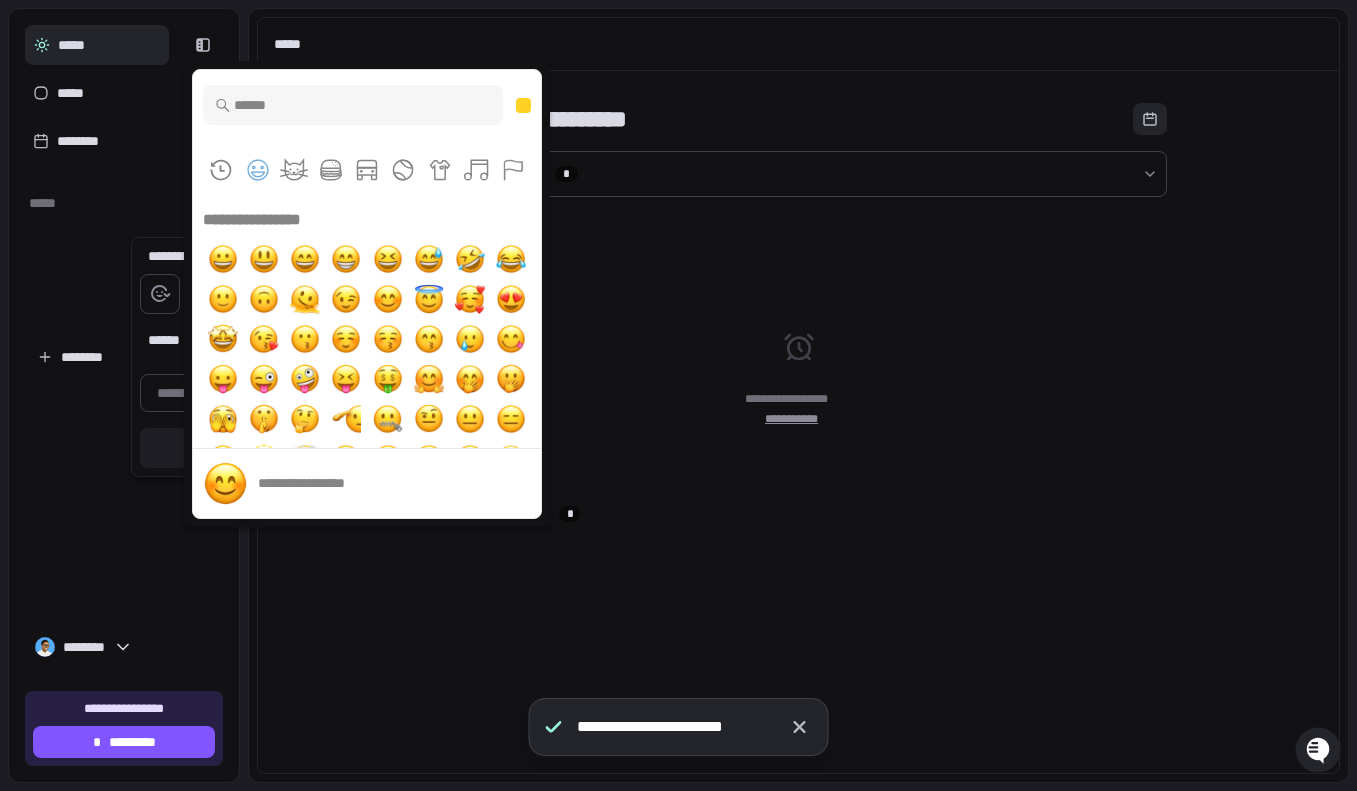 click at bounding box center [678, 395] 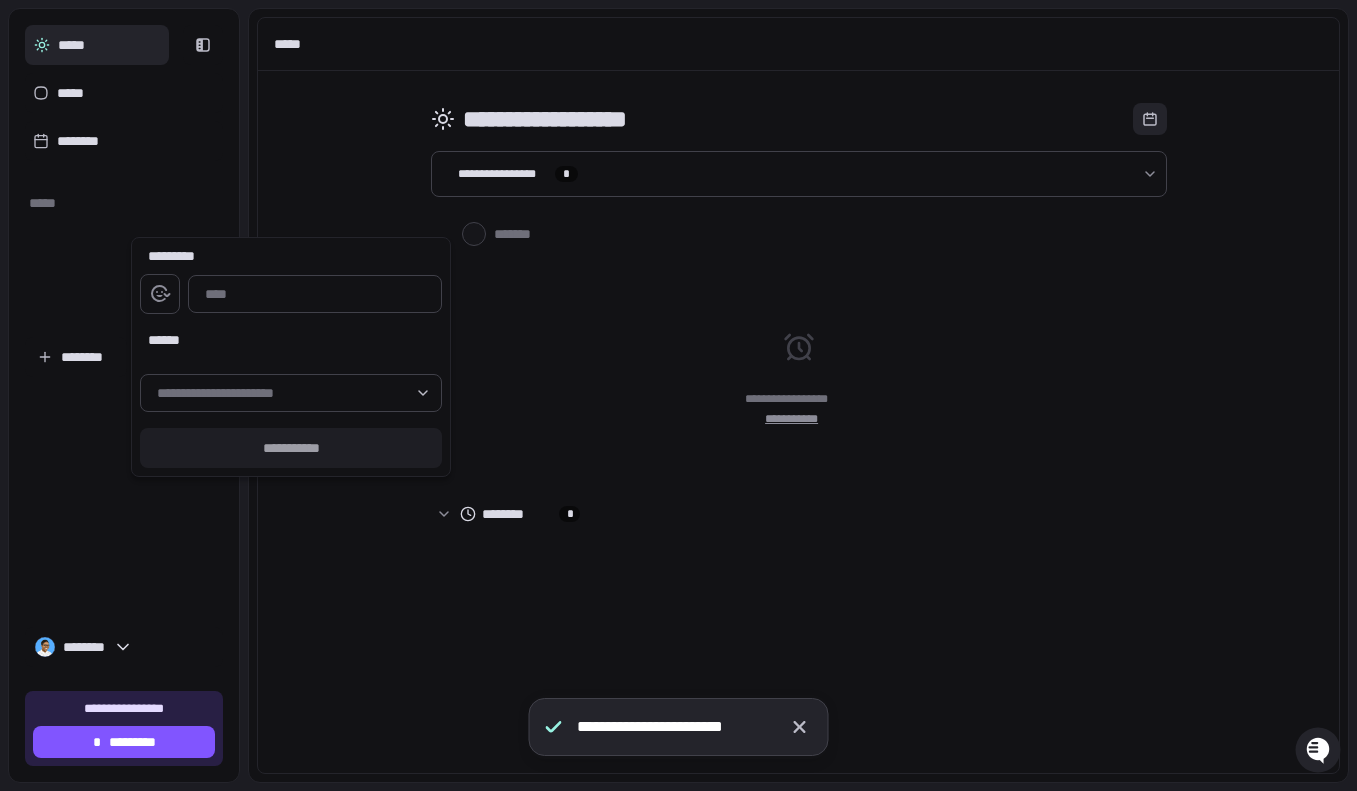 click at bounding box center [315, 294] 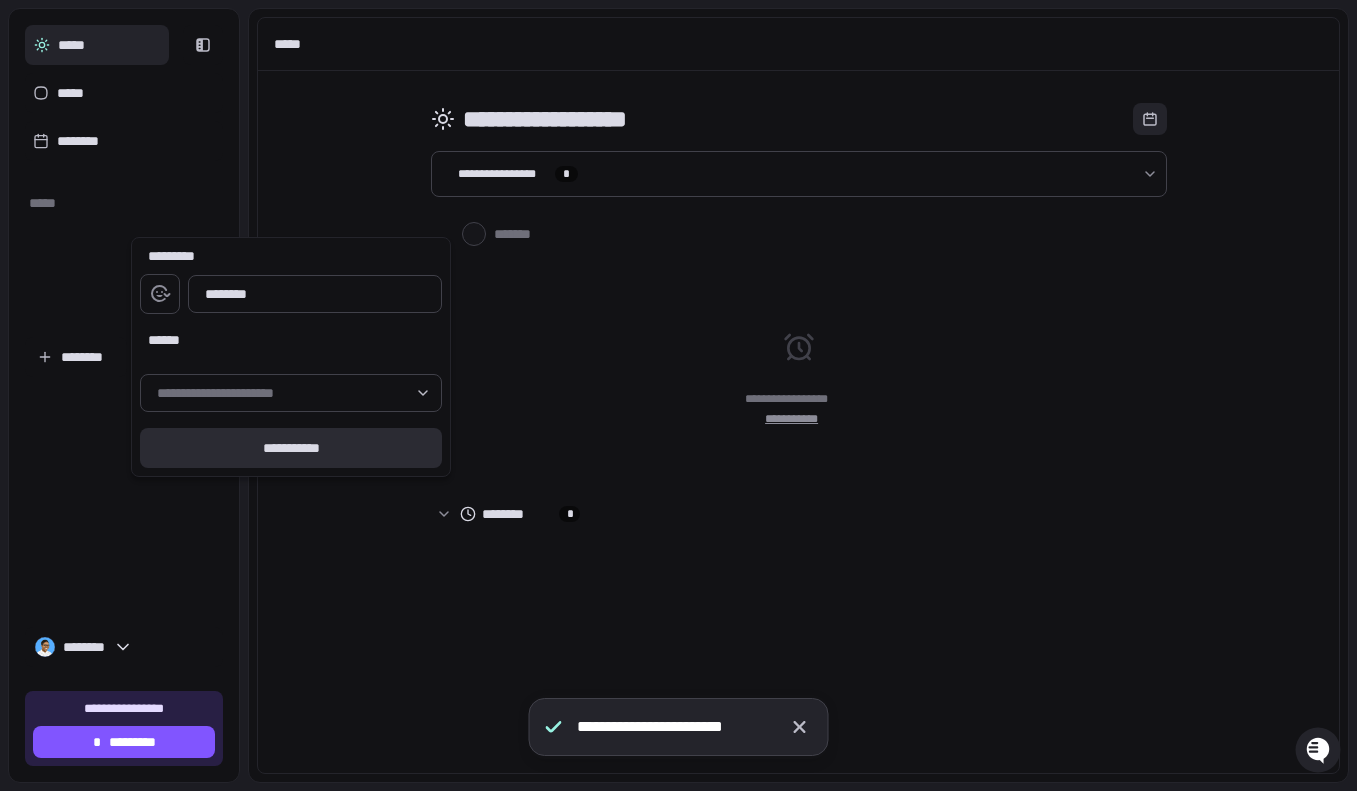 type on "********" 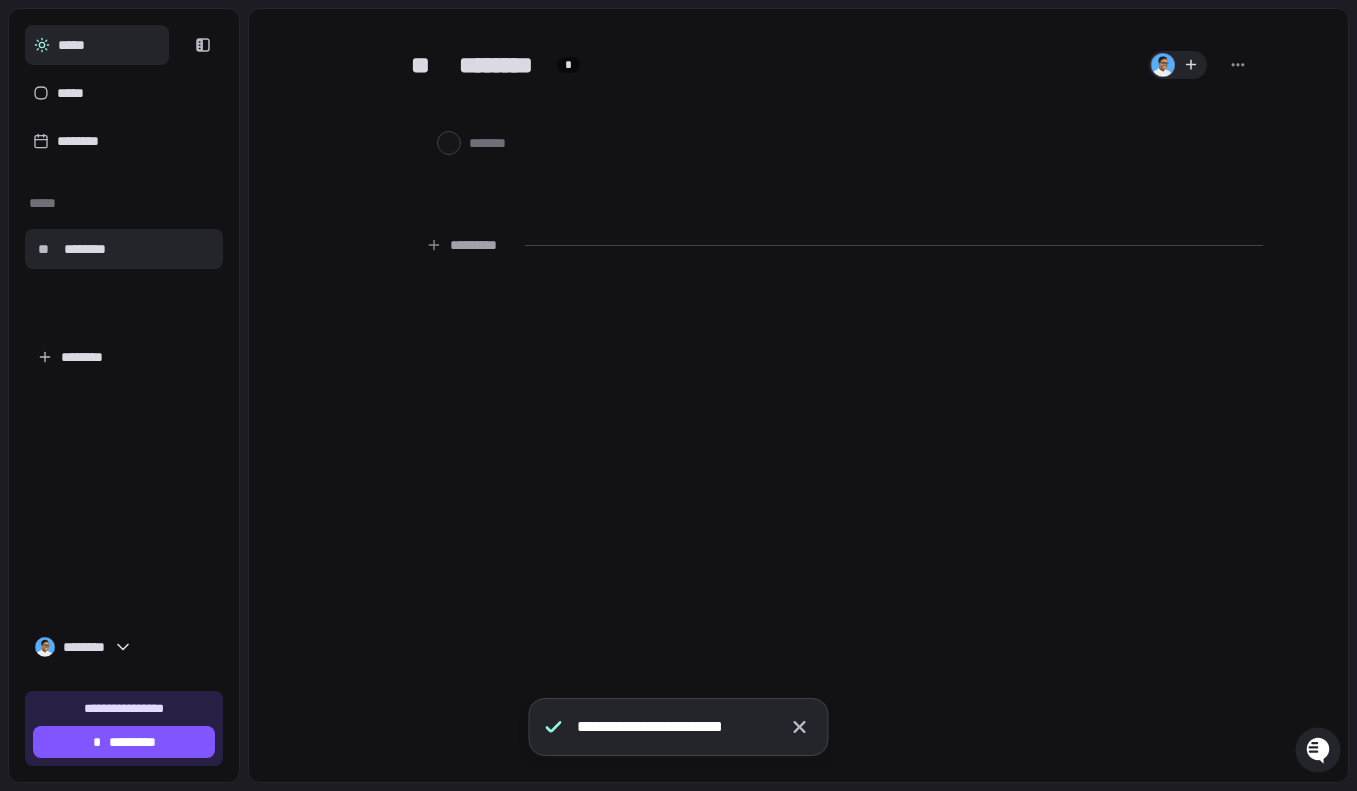 click on "*****" at bounding box center (97, 45) 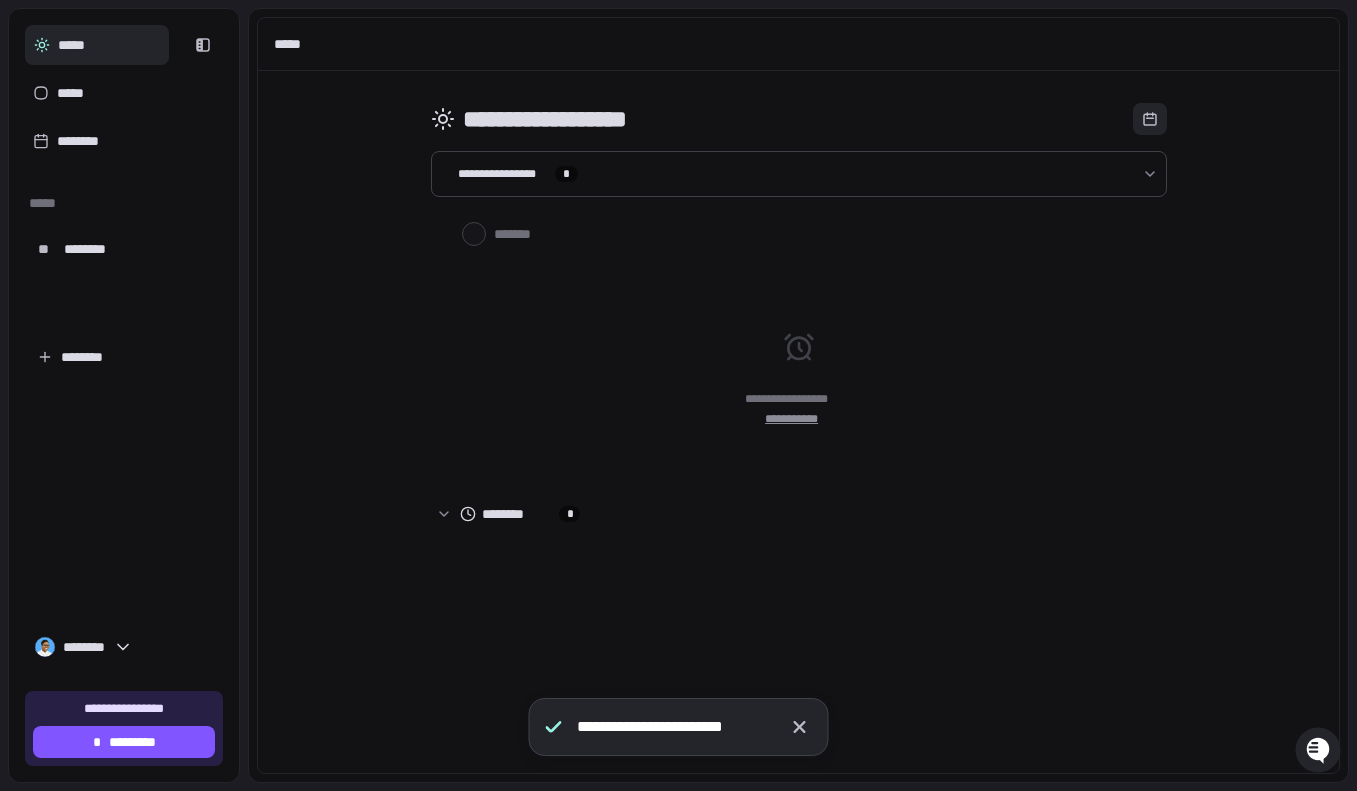 click on "*****" at bounding box center (294, 44) 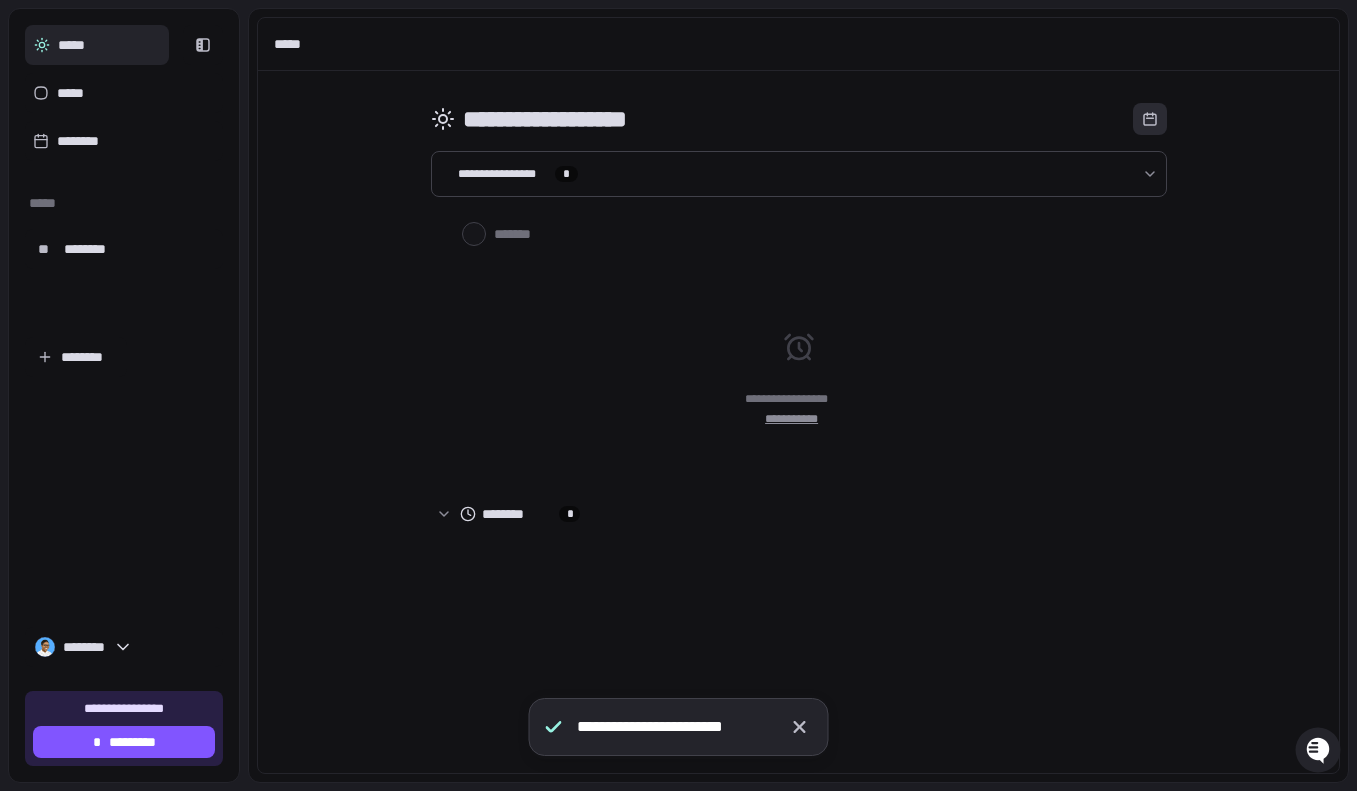 click at bounding box center (1150, 119) 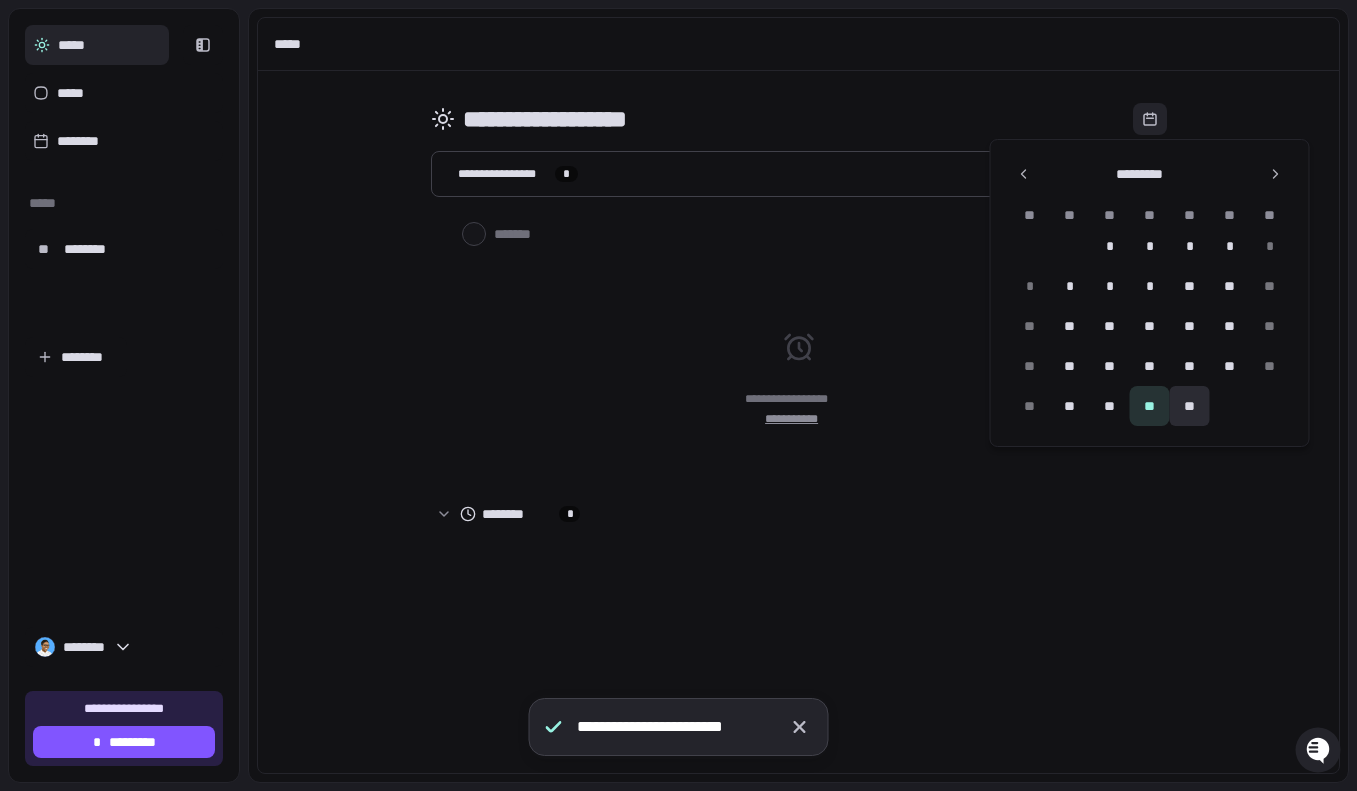 click on "**" at bounding box center [1190, 406] 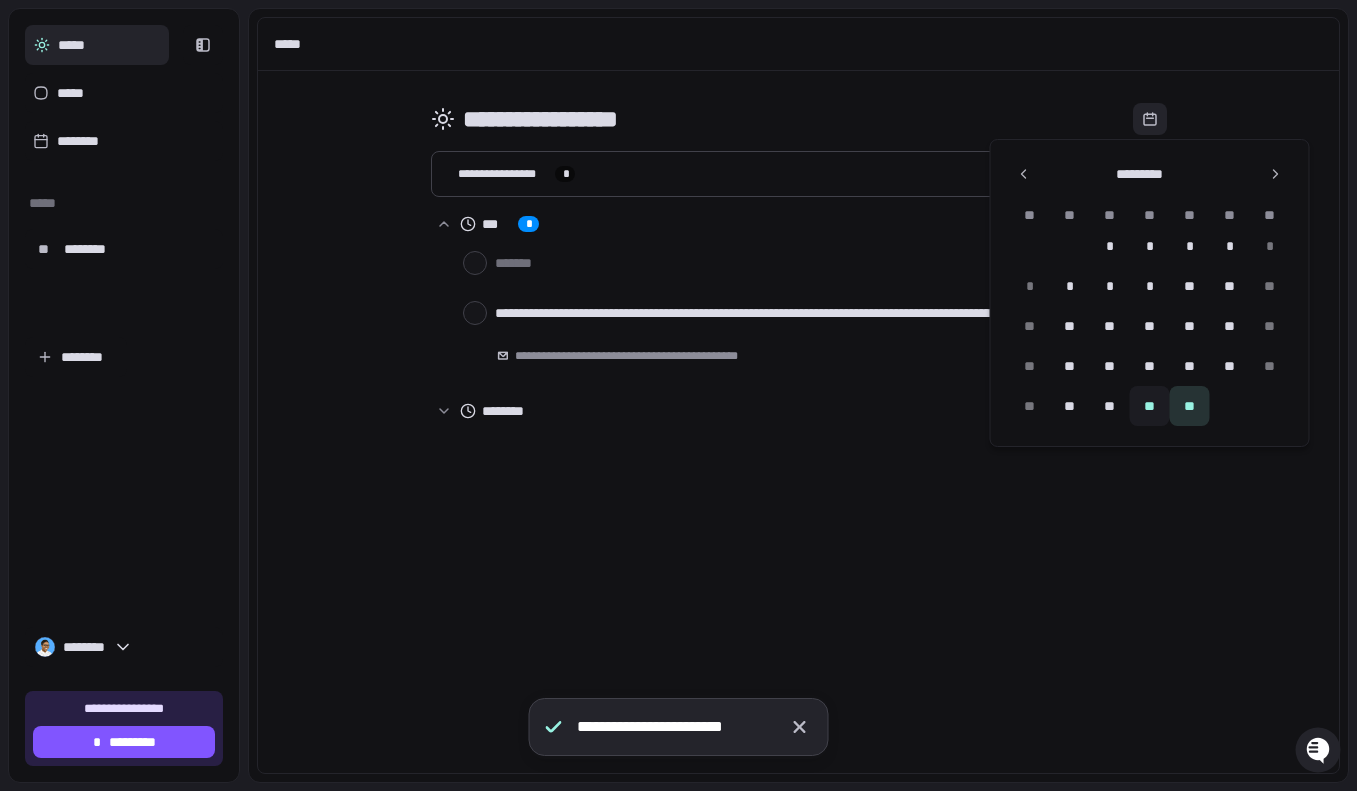 click at bounding box center (678, 395) 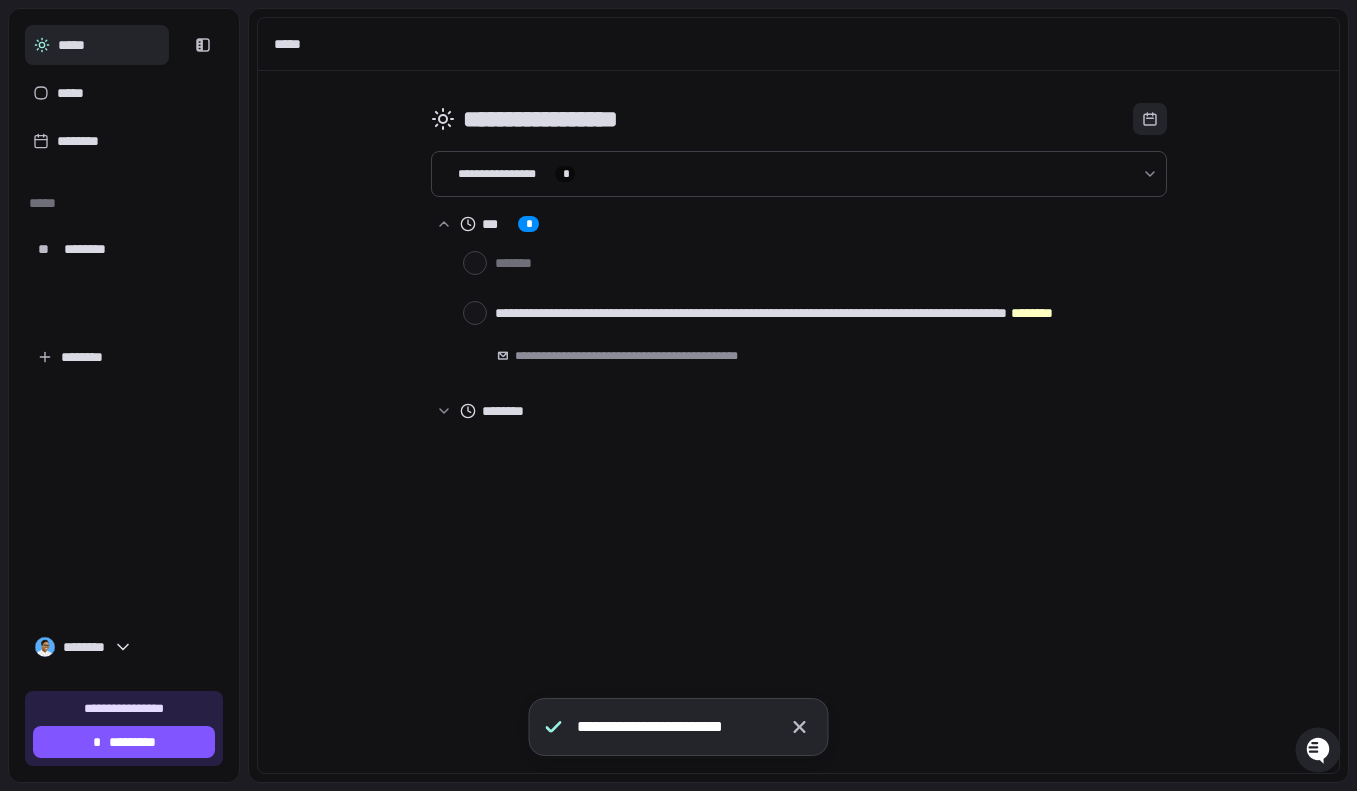 click 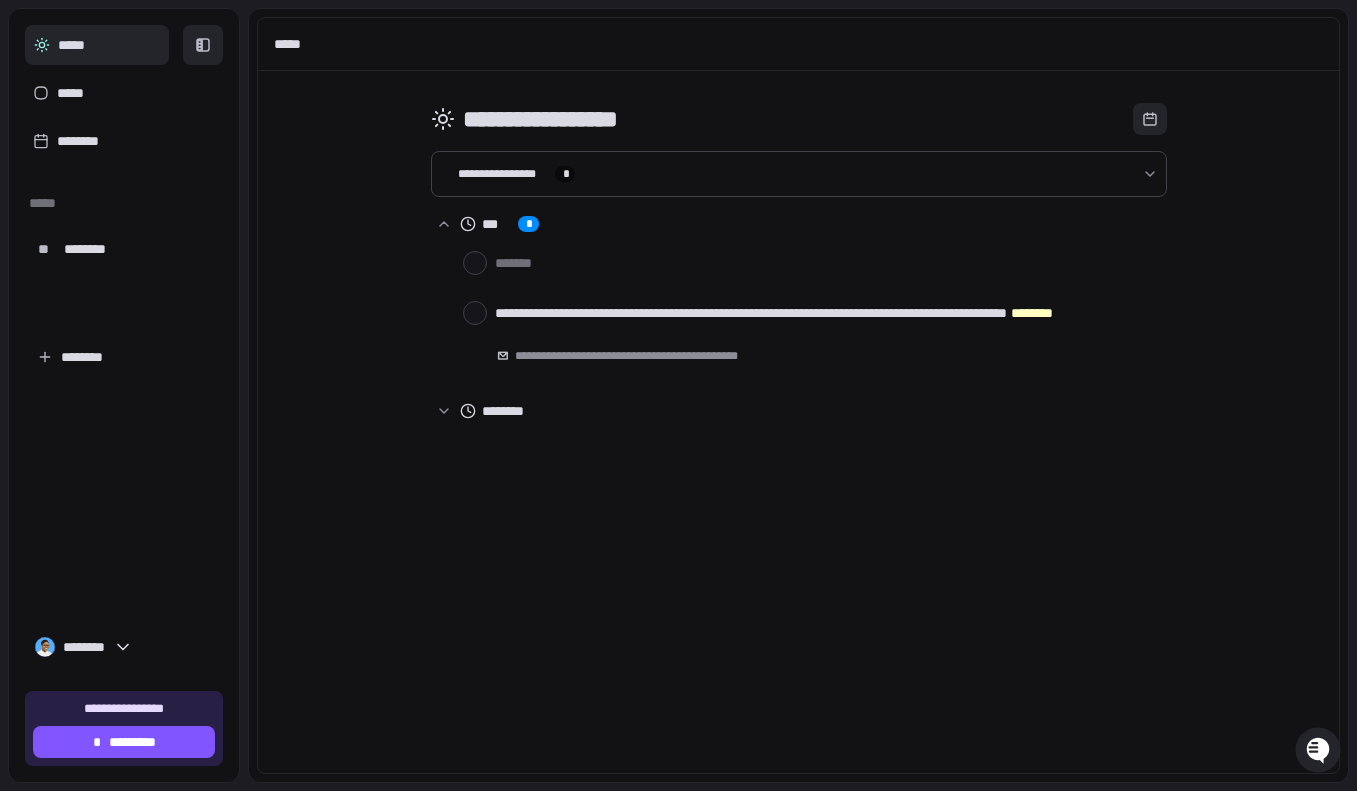 click at bounding box center (203, 45) 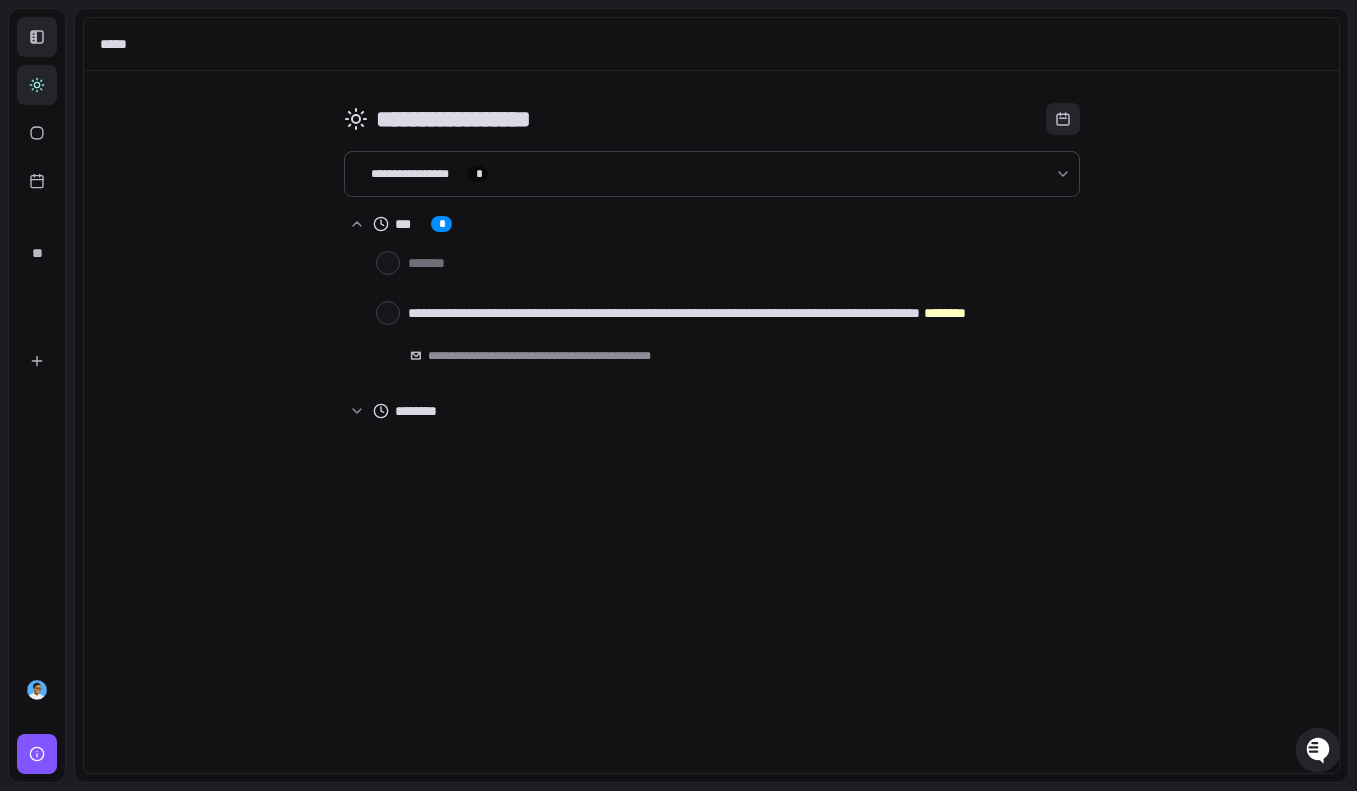 click at bounding box center (37, 37) 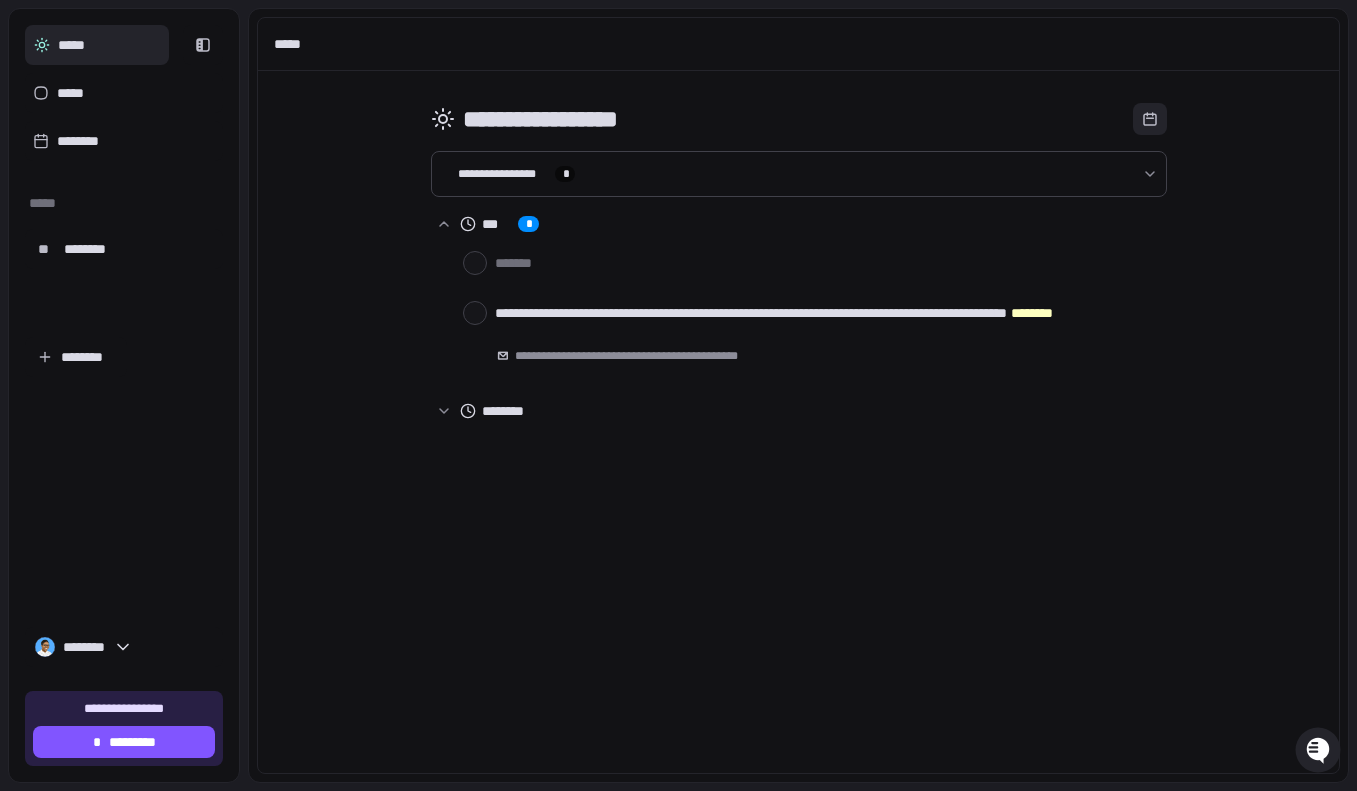 click on "*****" at bounding box center [798, 44] 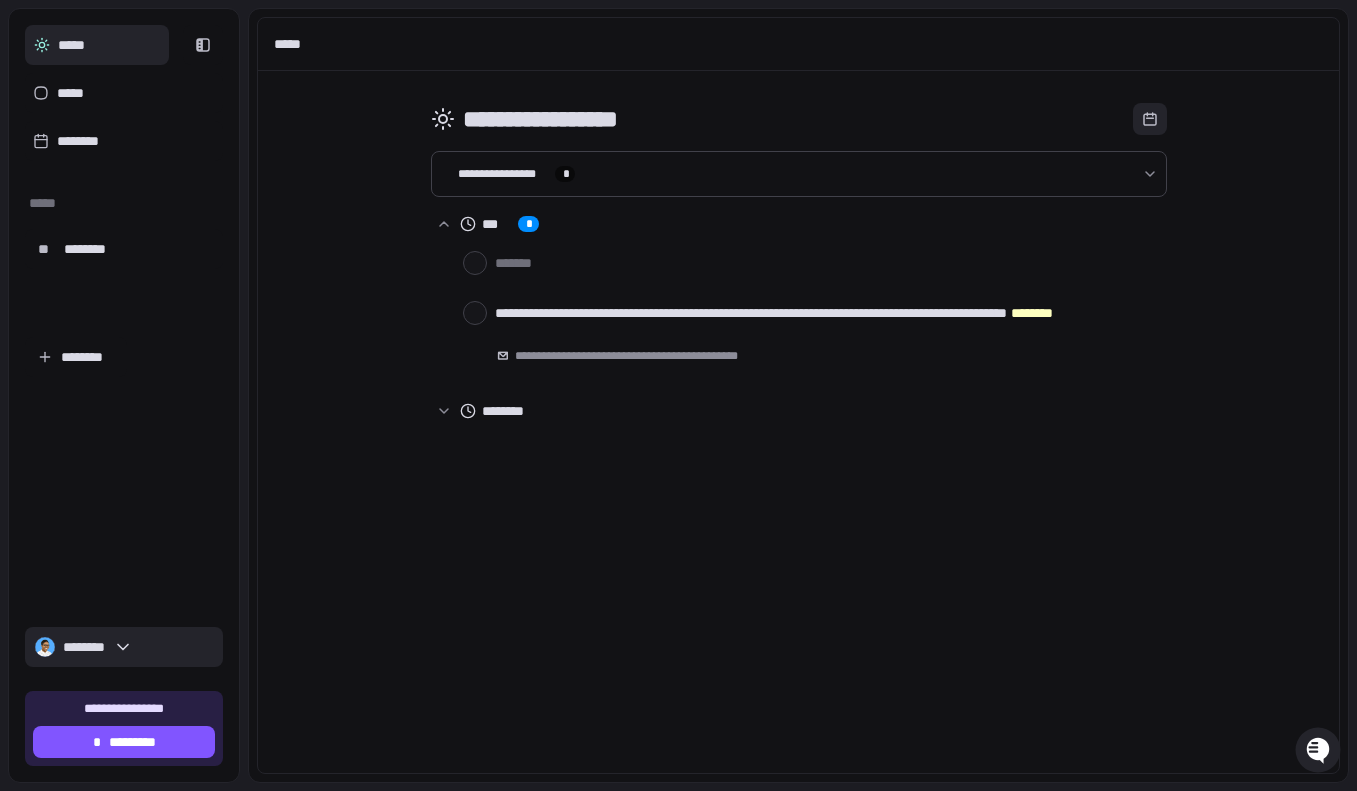 click on "********" at bounding box center [124, 647] 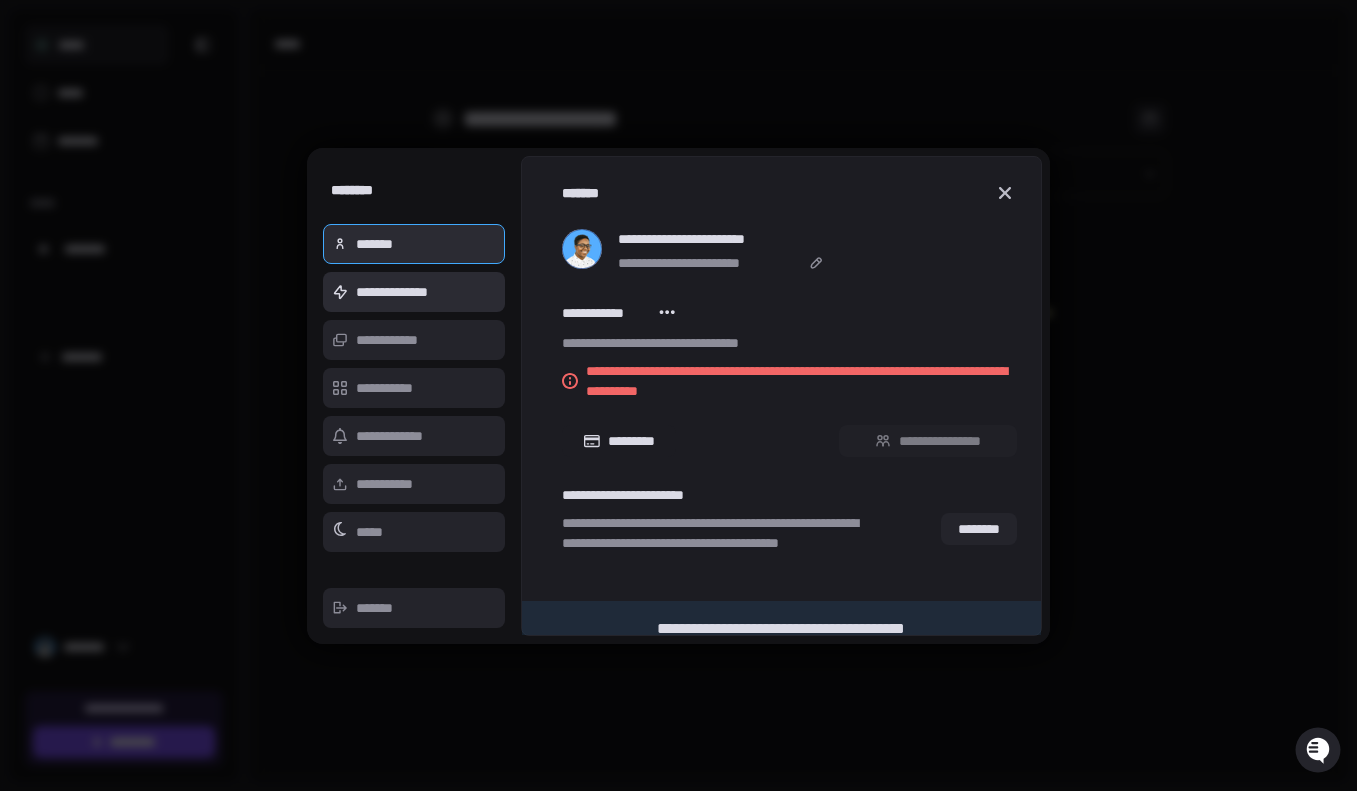 click on "**********" at bounding box center (414, 292) 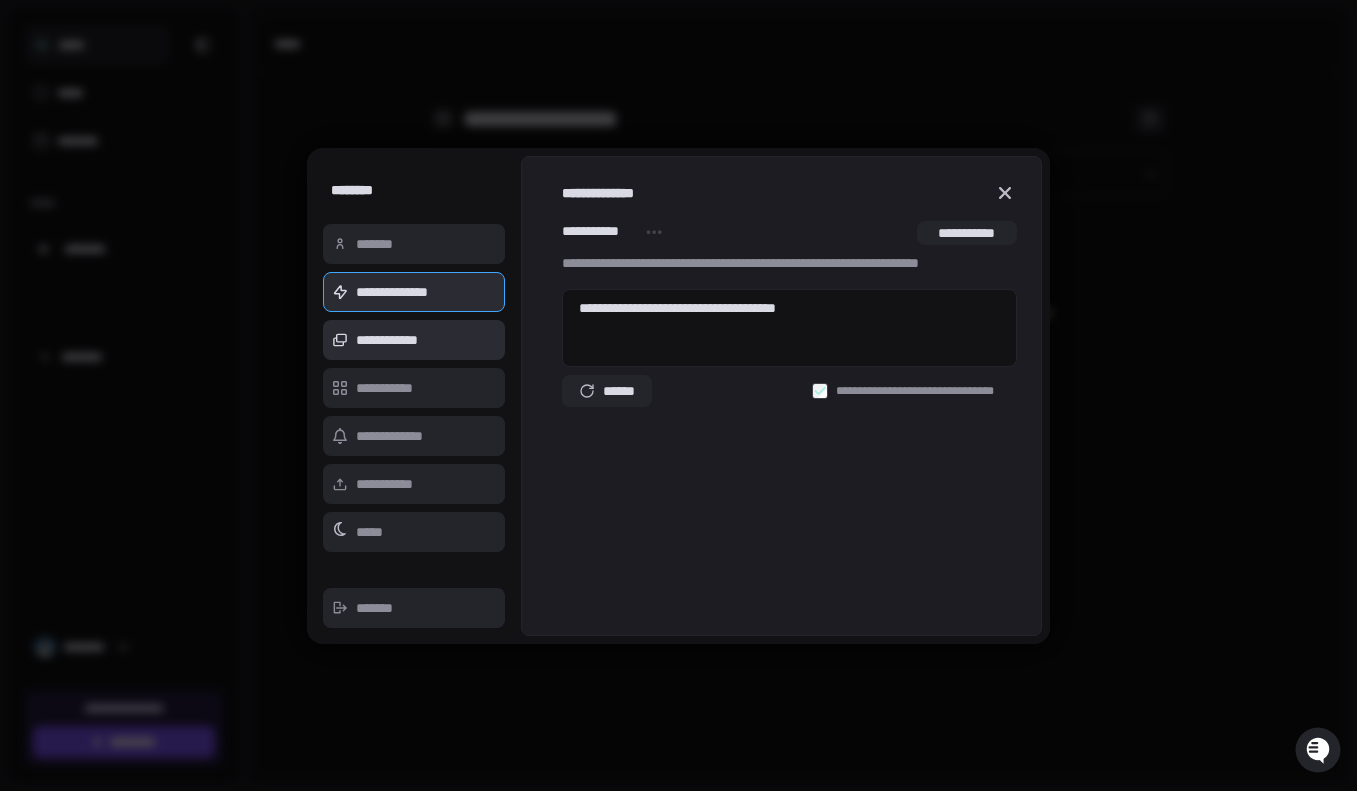 click on "**********" at bounding box center (414, 340) 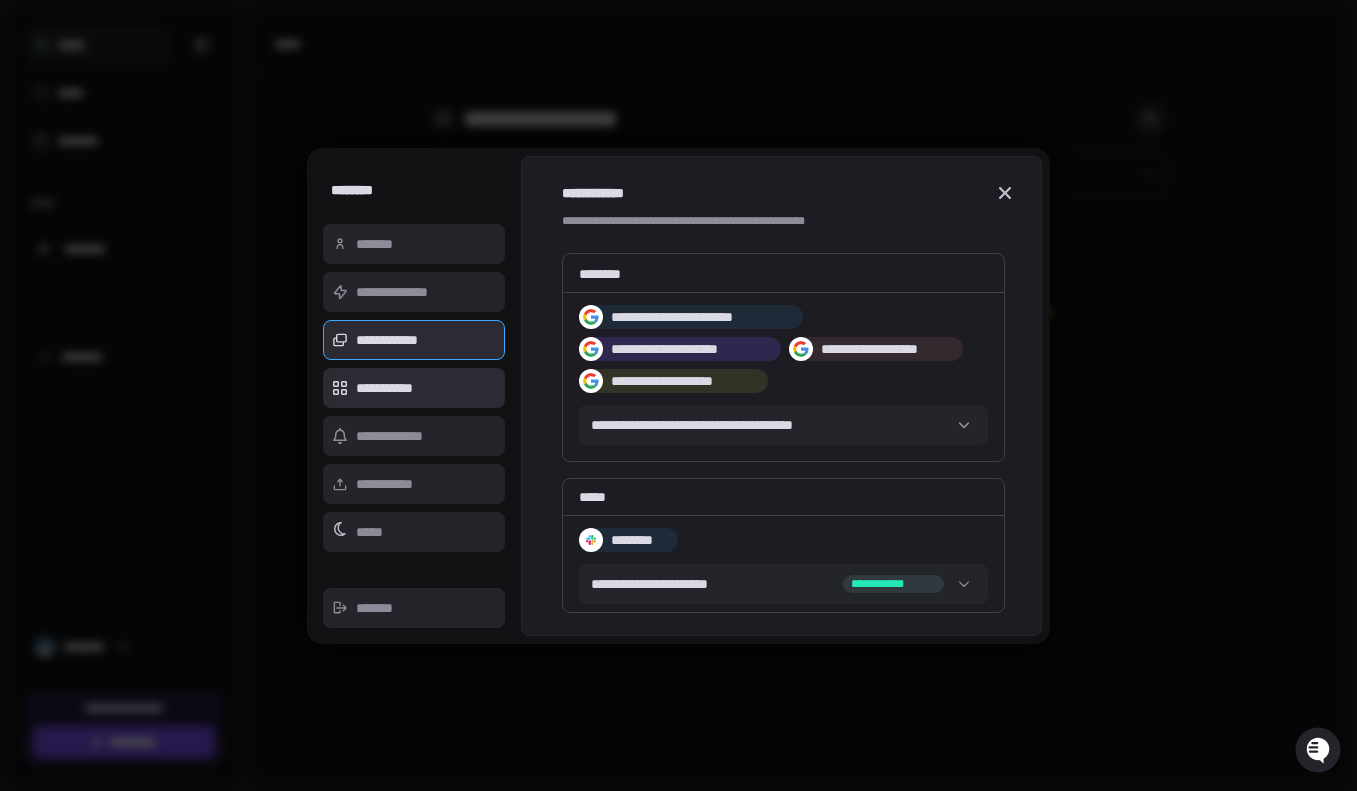 click on "**********" at bounding box center (414, 388) 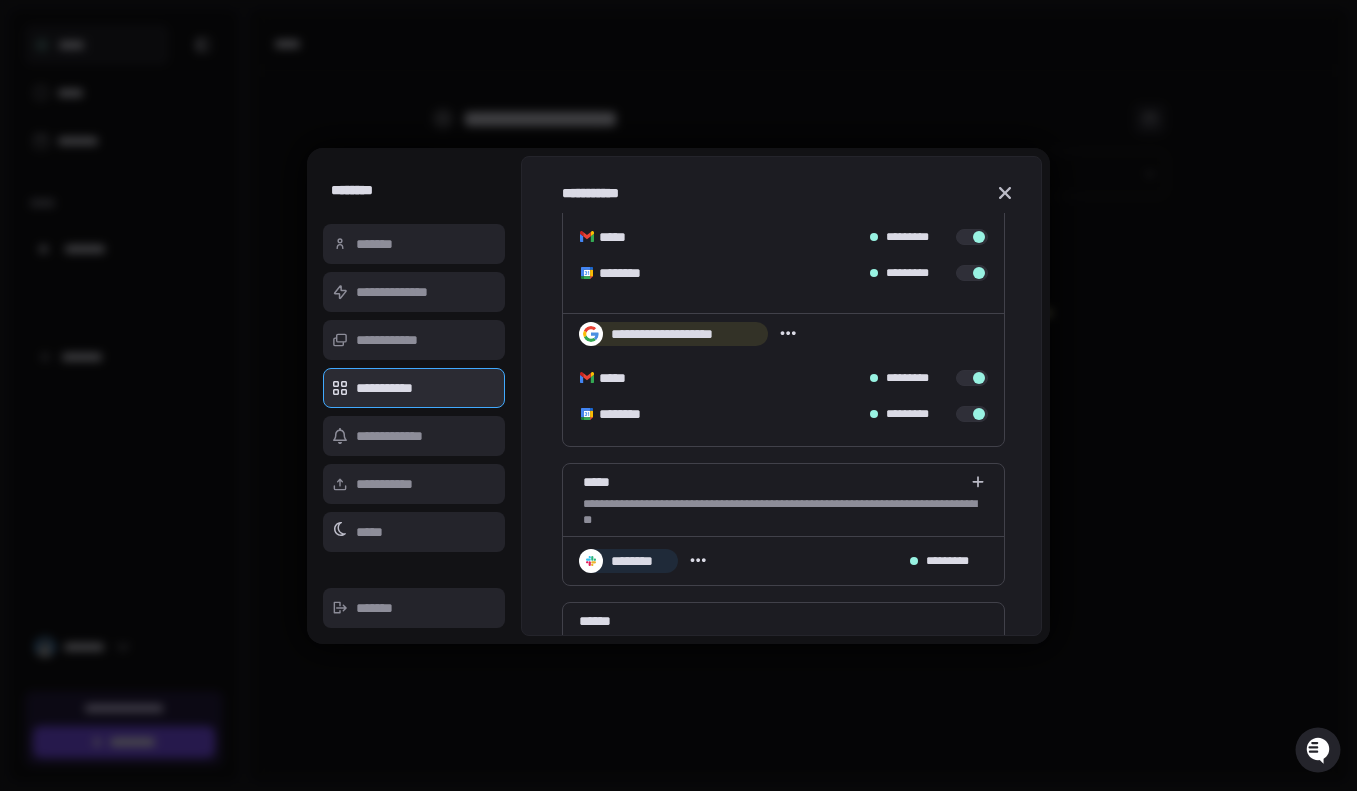 scroll, scrollTop: 469, scrollLeft: 0, axis: vertical 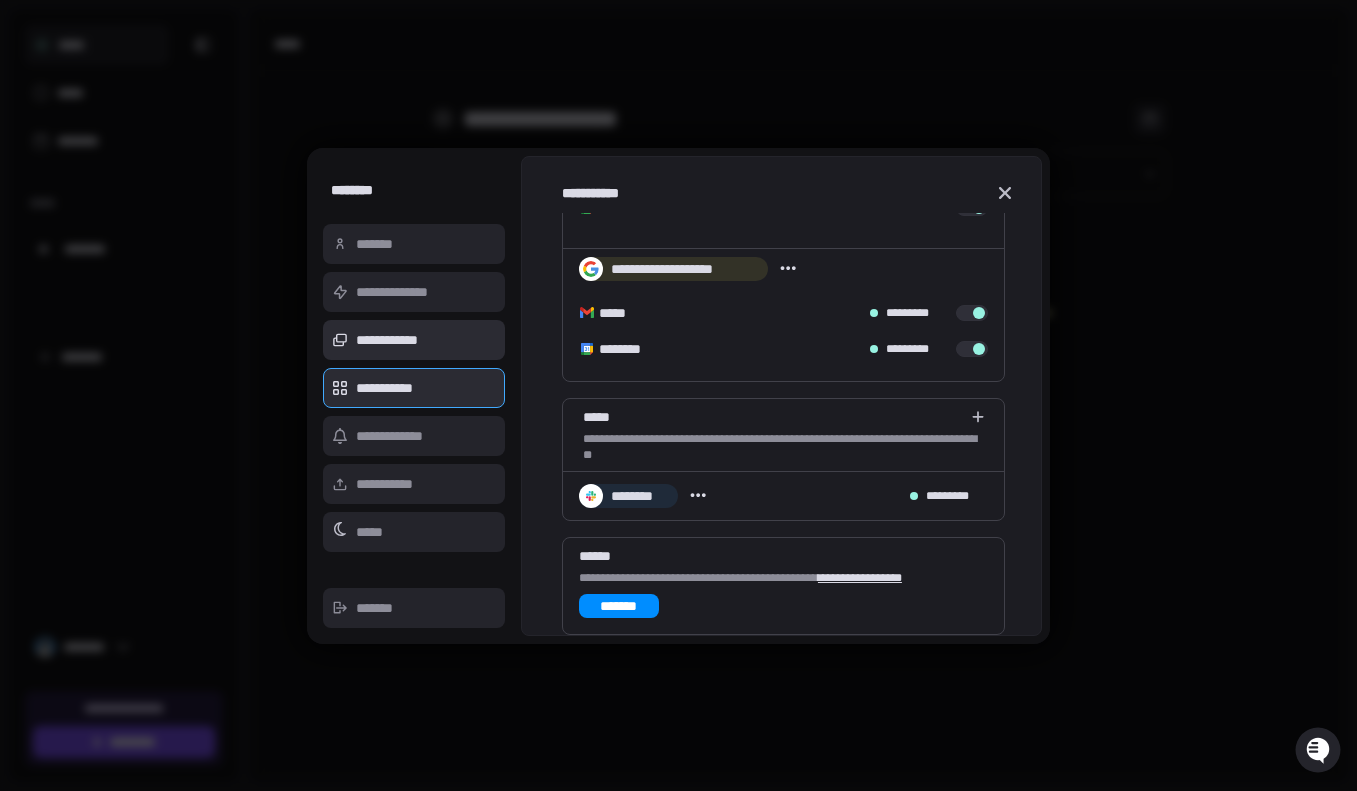 click on "**********" at bounding box center (414, 340) 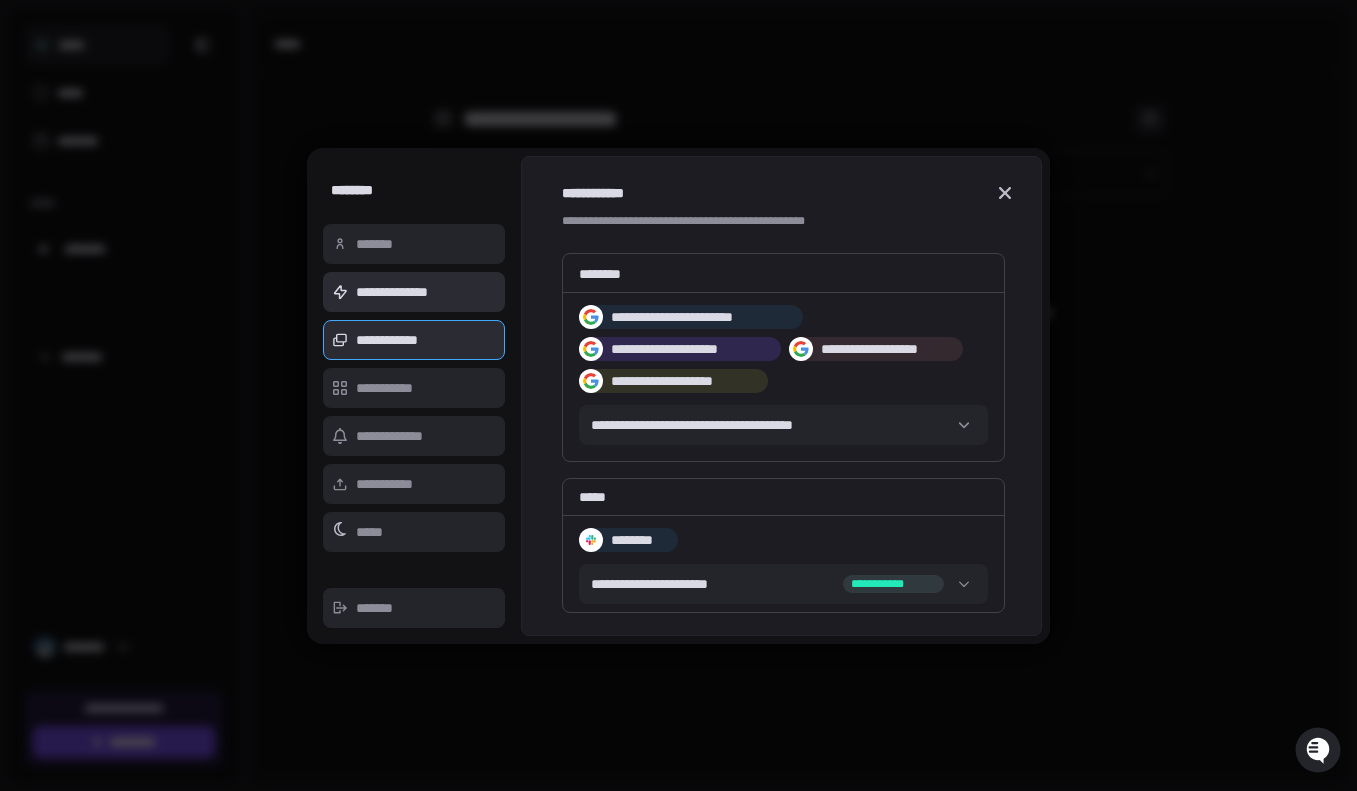 click on "**********" at bounding box center [414, 292] 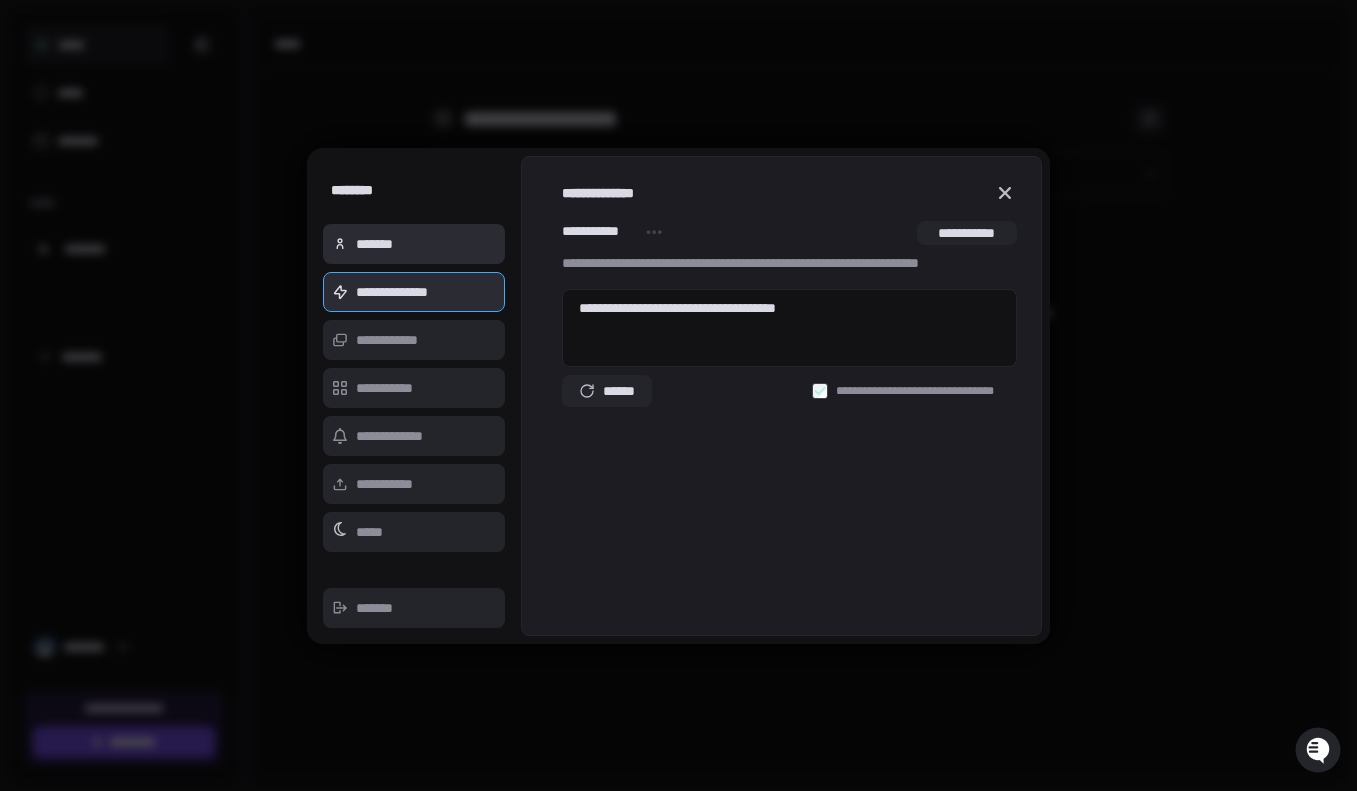 click on "*******" at bounding box center (414, 244) 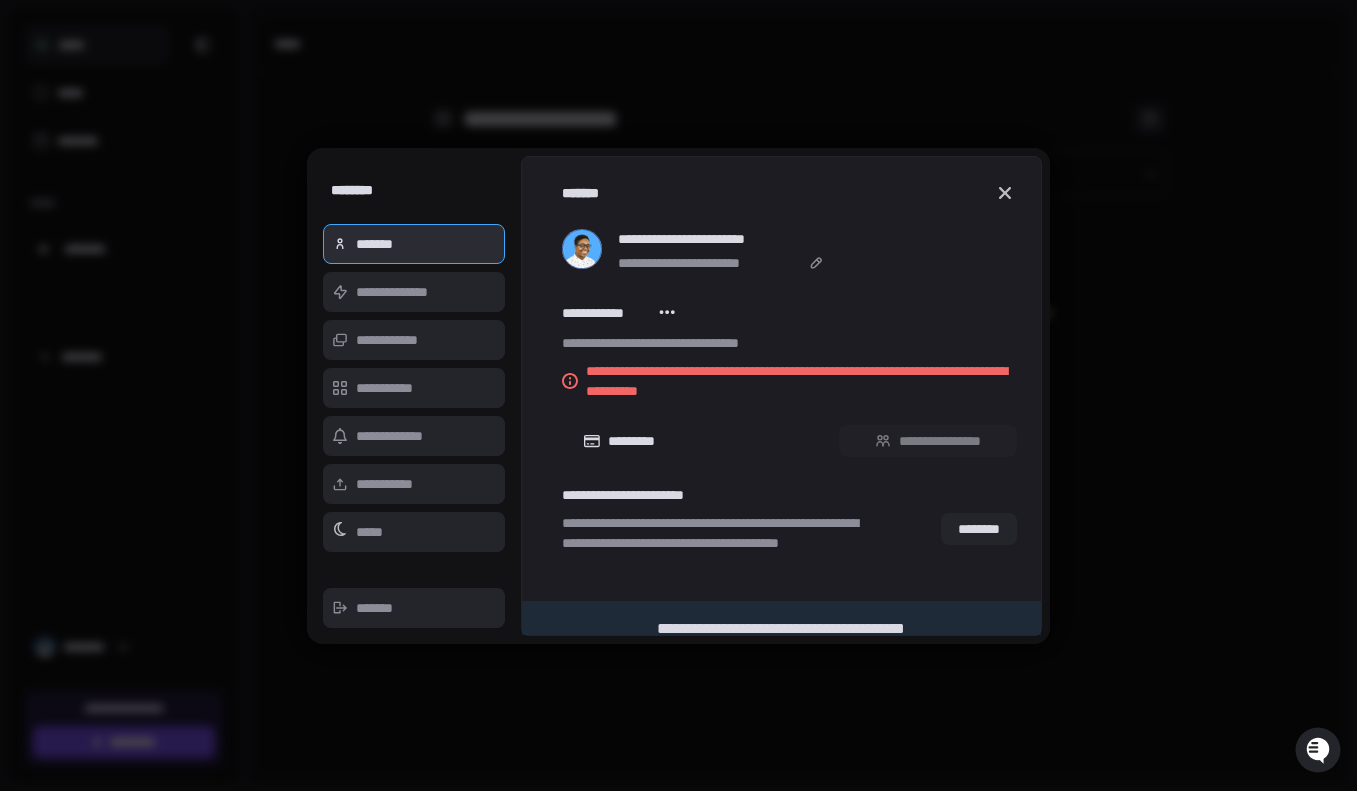 scroll, scrollTop: 94, scrollLeft: 0, axis: vertical 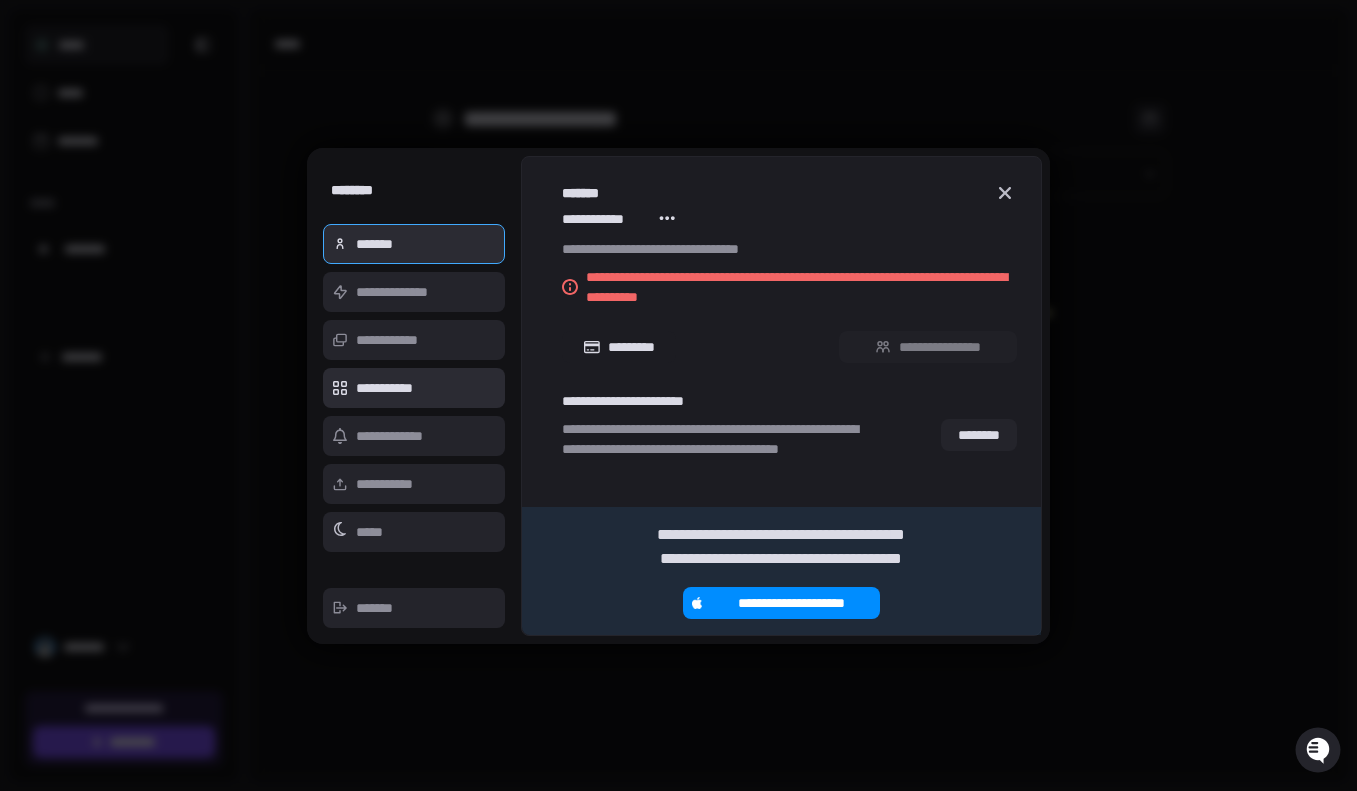 click on "**********" at bounding box center (414, 388) 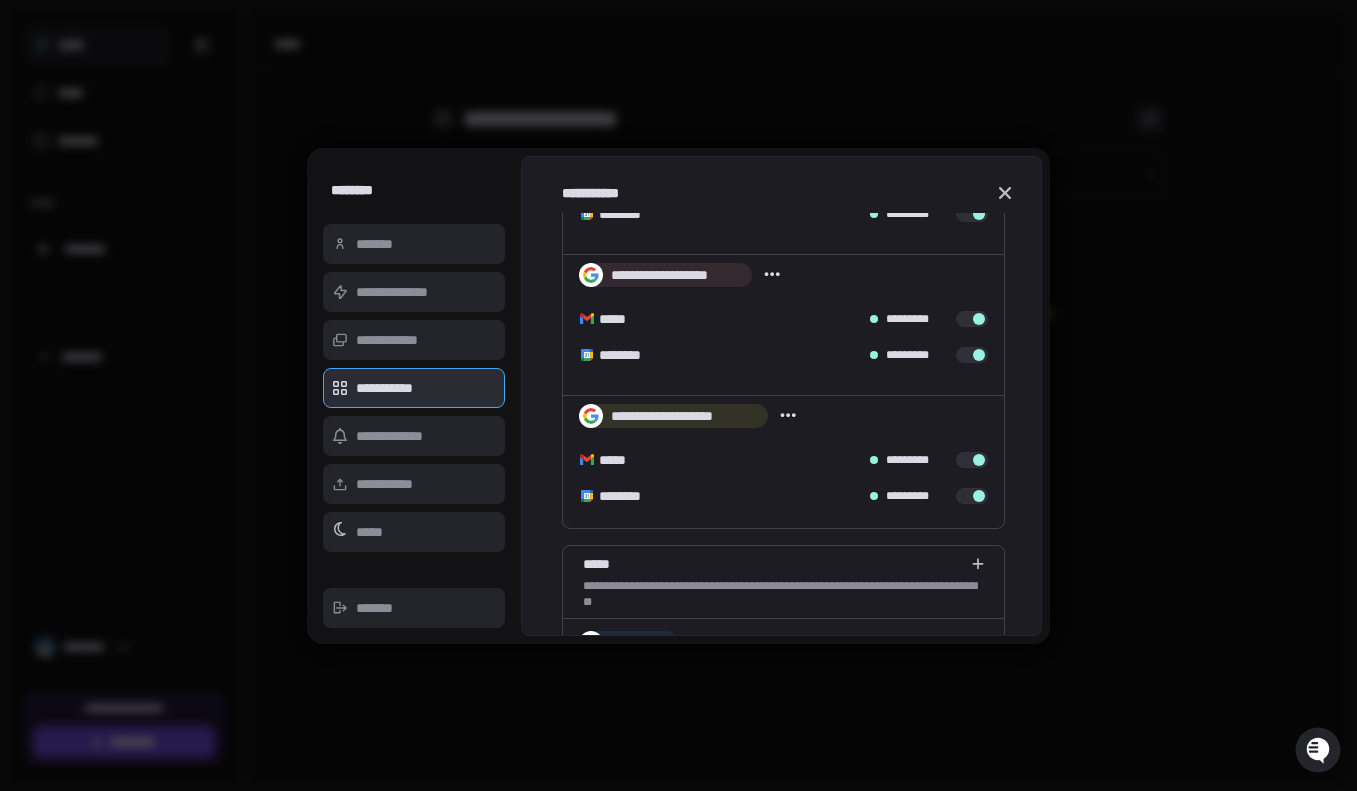 scroll, scrollTop: 469, scrollLeft: 0, axis: vertical 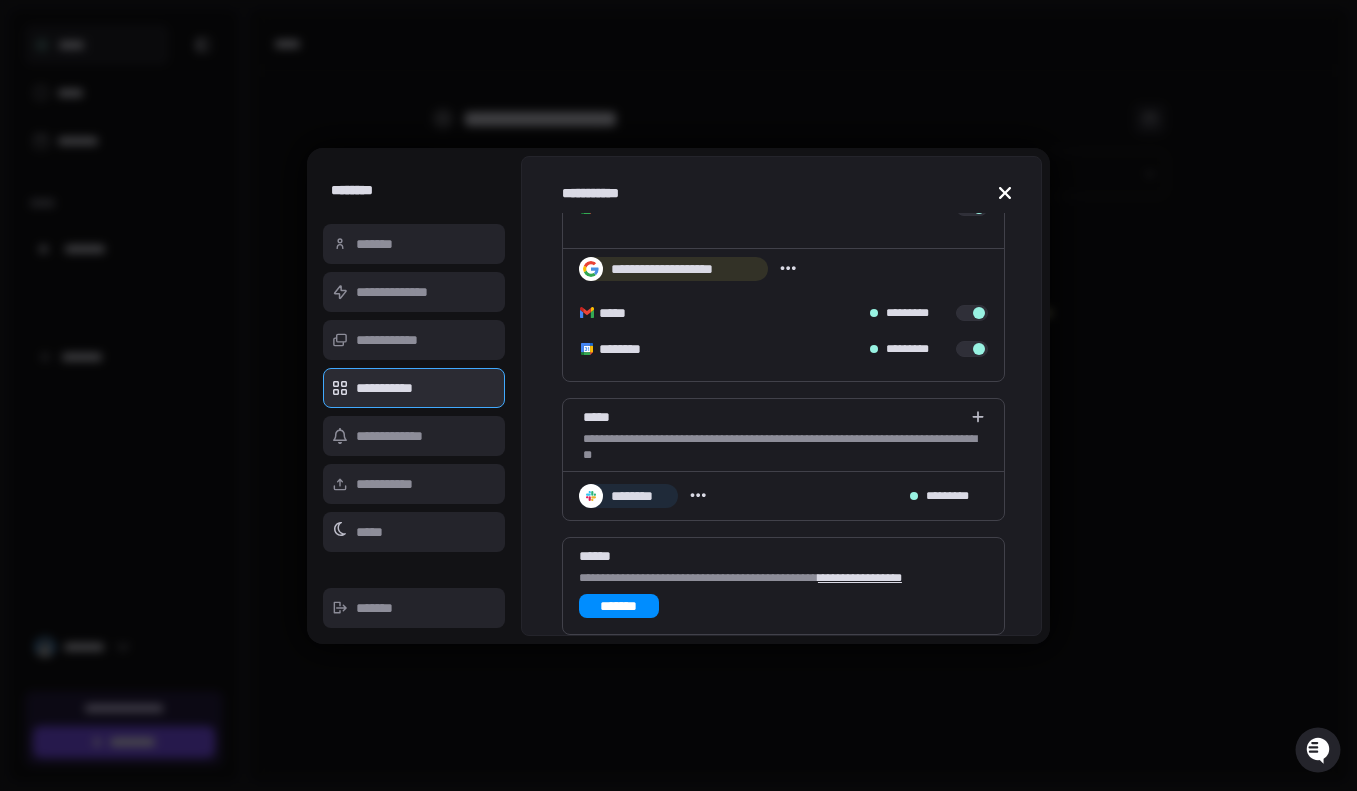 click at bounding box center [1005, 193] 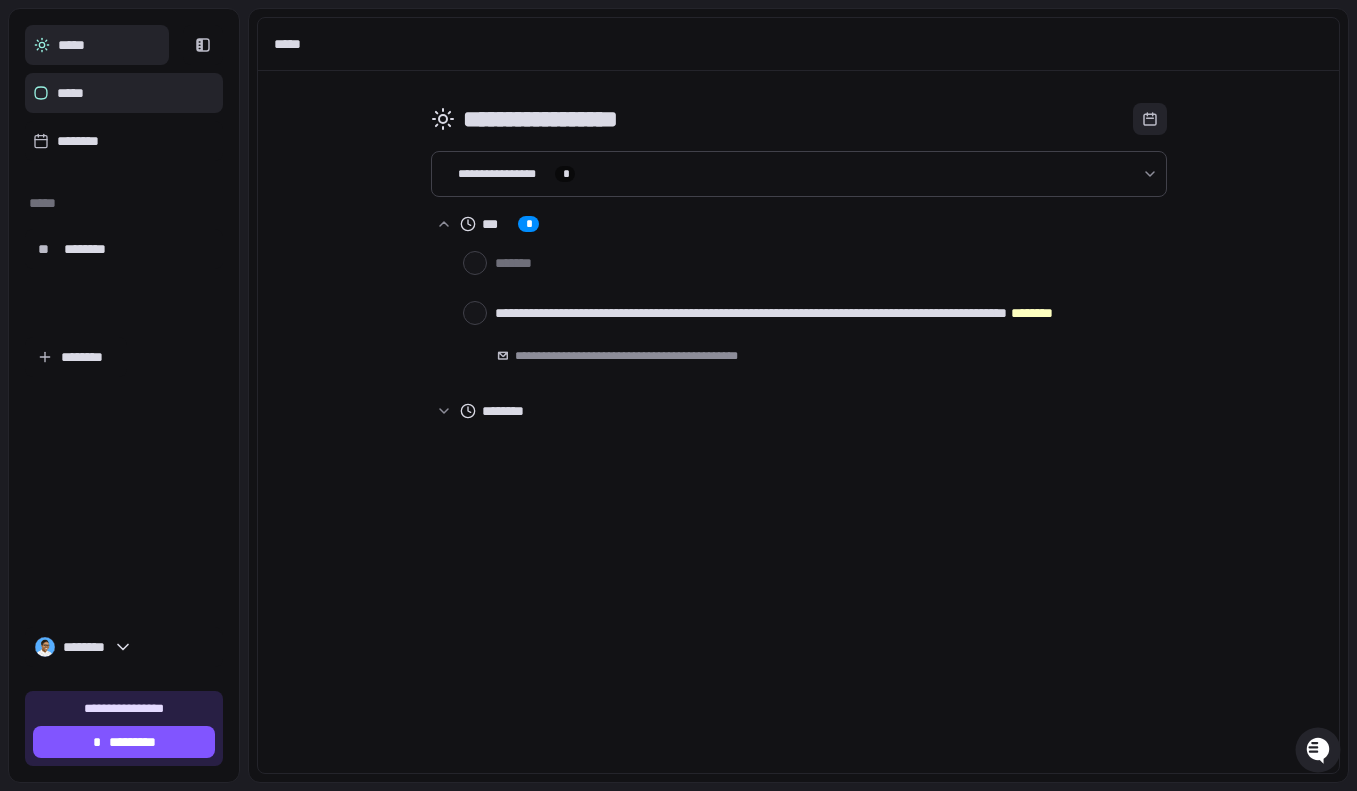click on "*****" at bounding box center (124, 93) 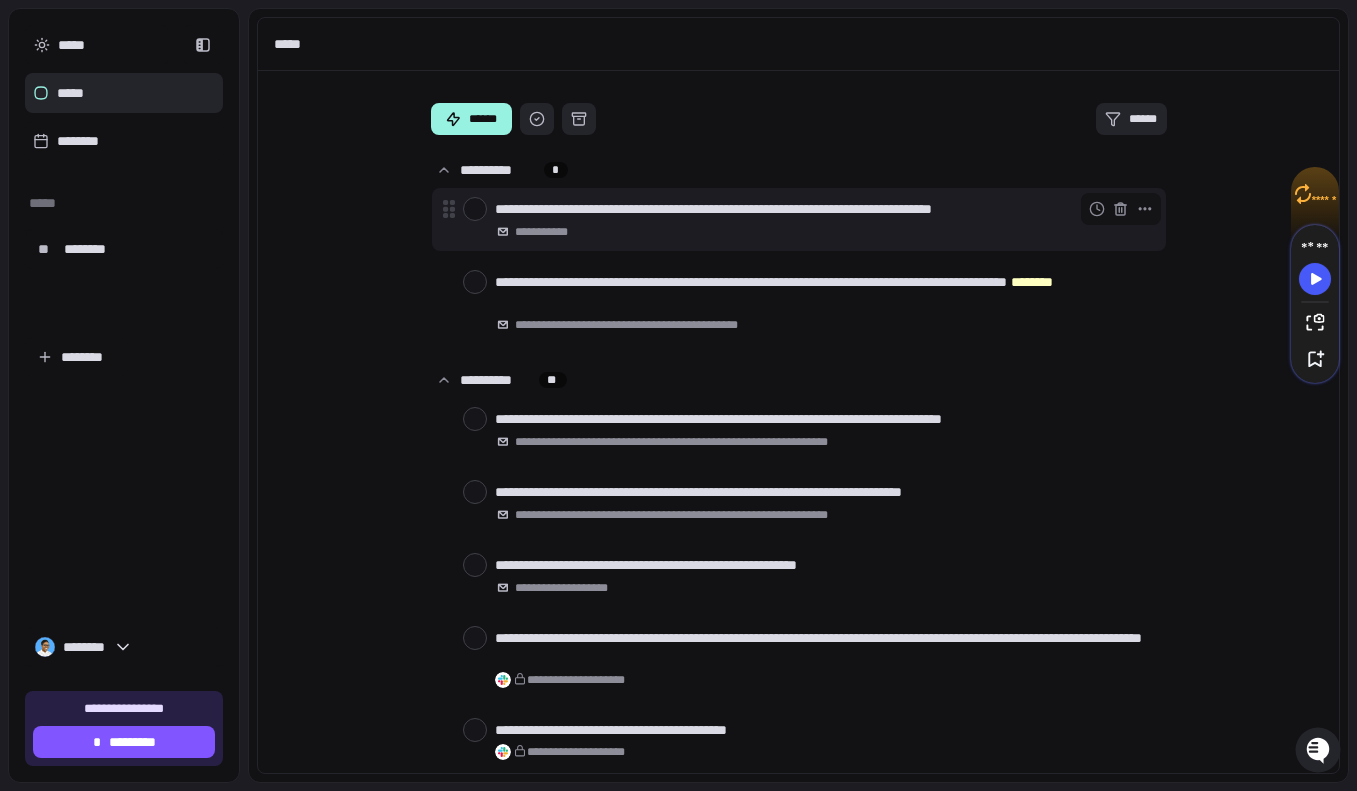 click on "**********" at bounding box center (826, 209) 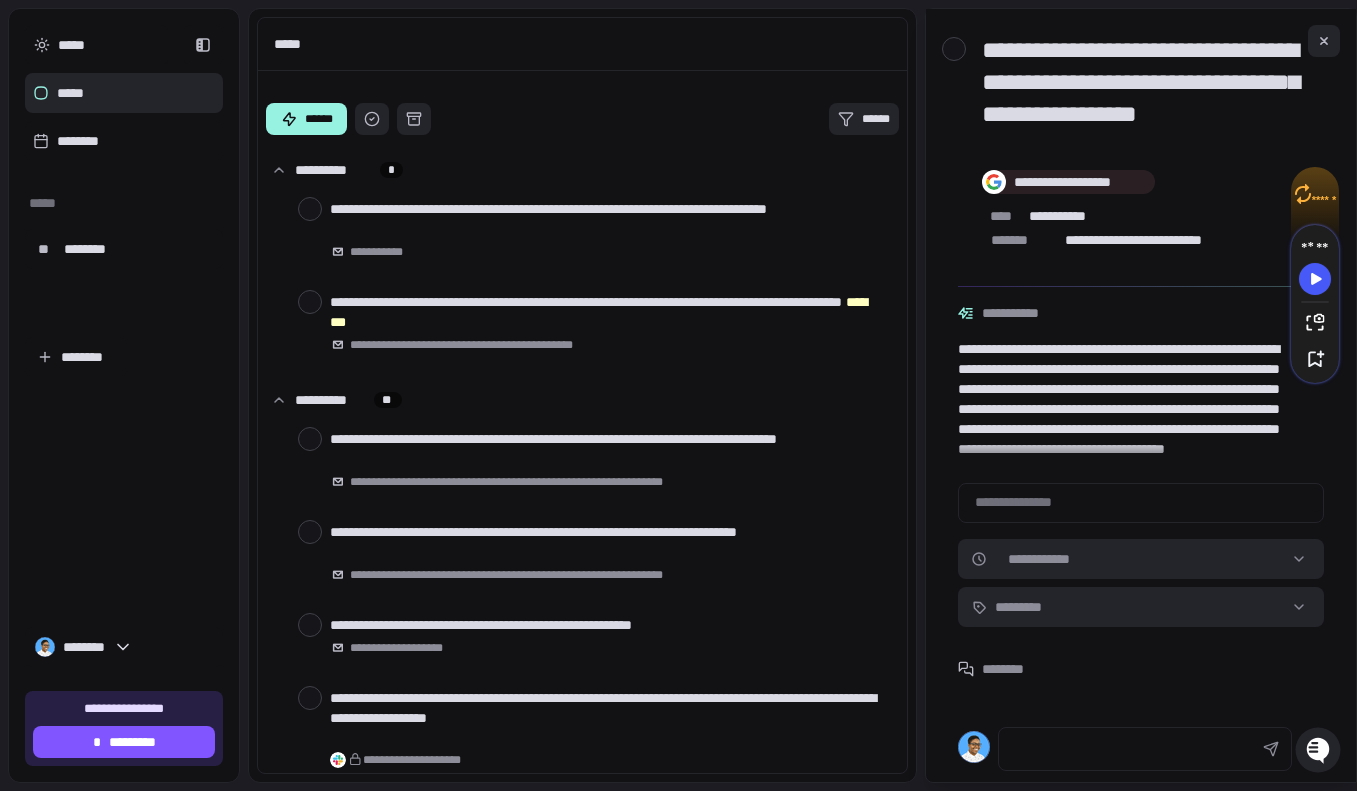 scroll, scrollTop: 60, scrollLeft: 0, axis: vertical 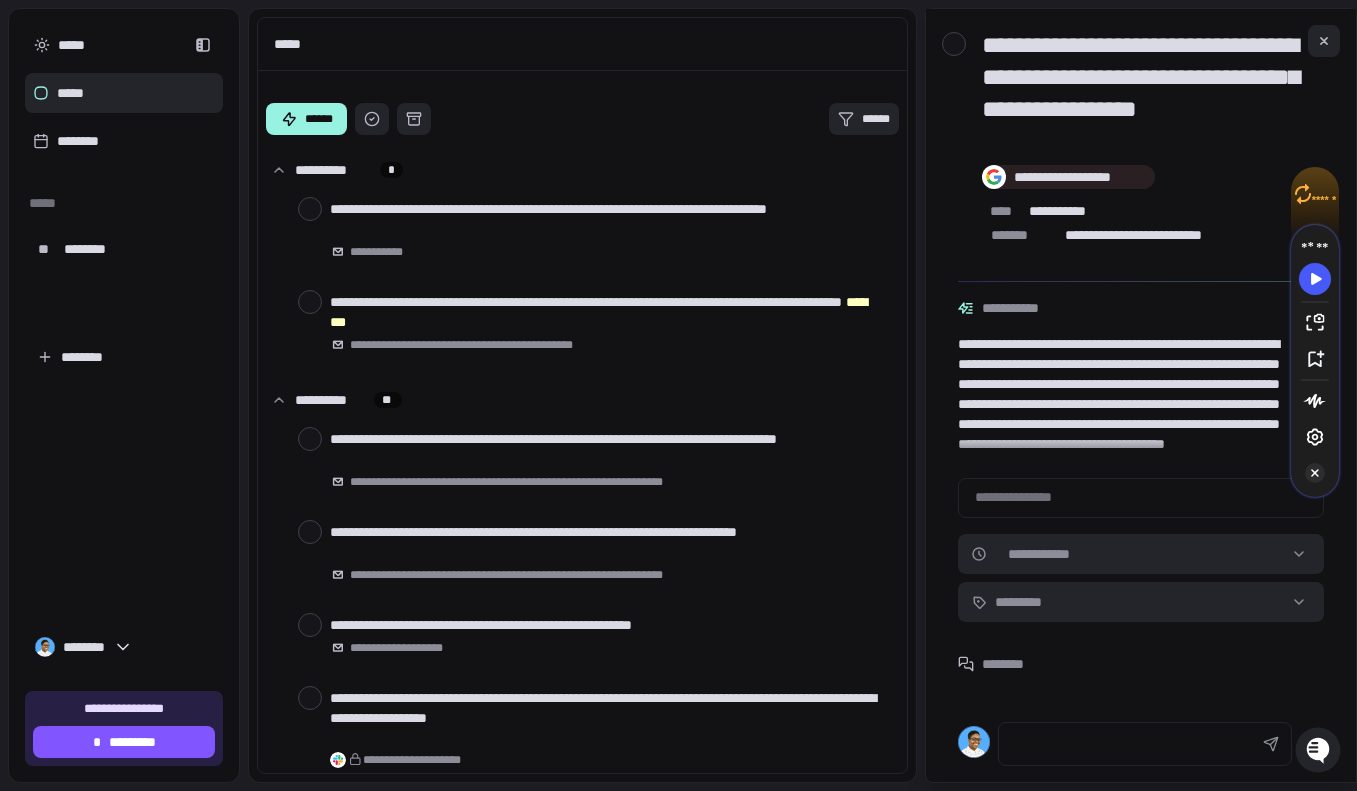 click 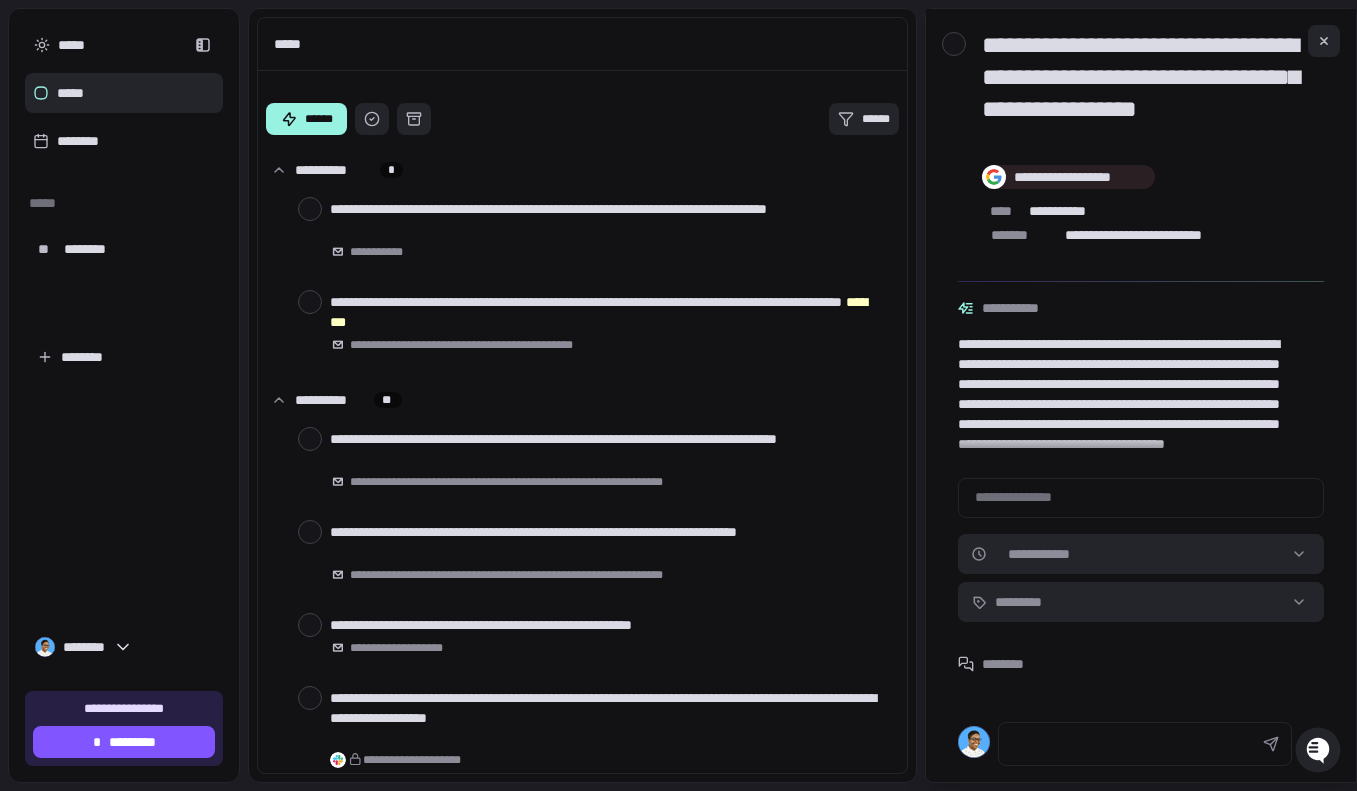 click on "**********" at bounding box center [1129, 398] 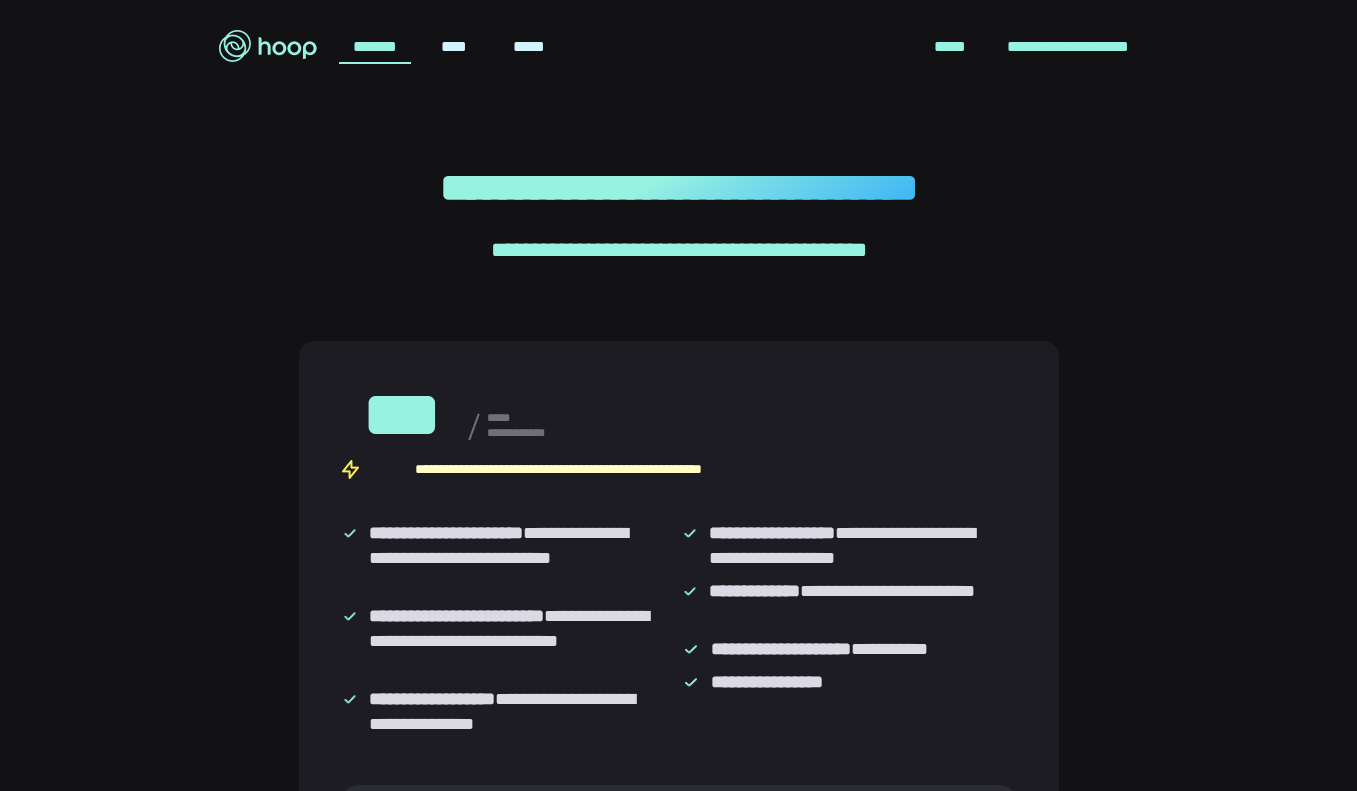 scroll, scrollTop: 0, scrollLeft: 0, axis: both 